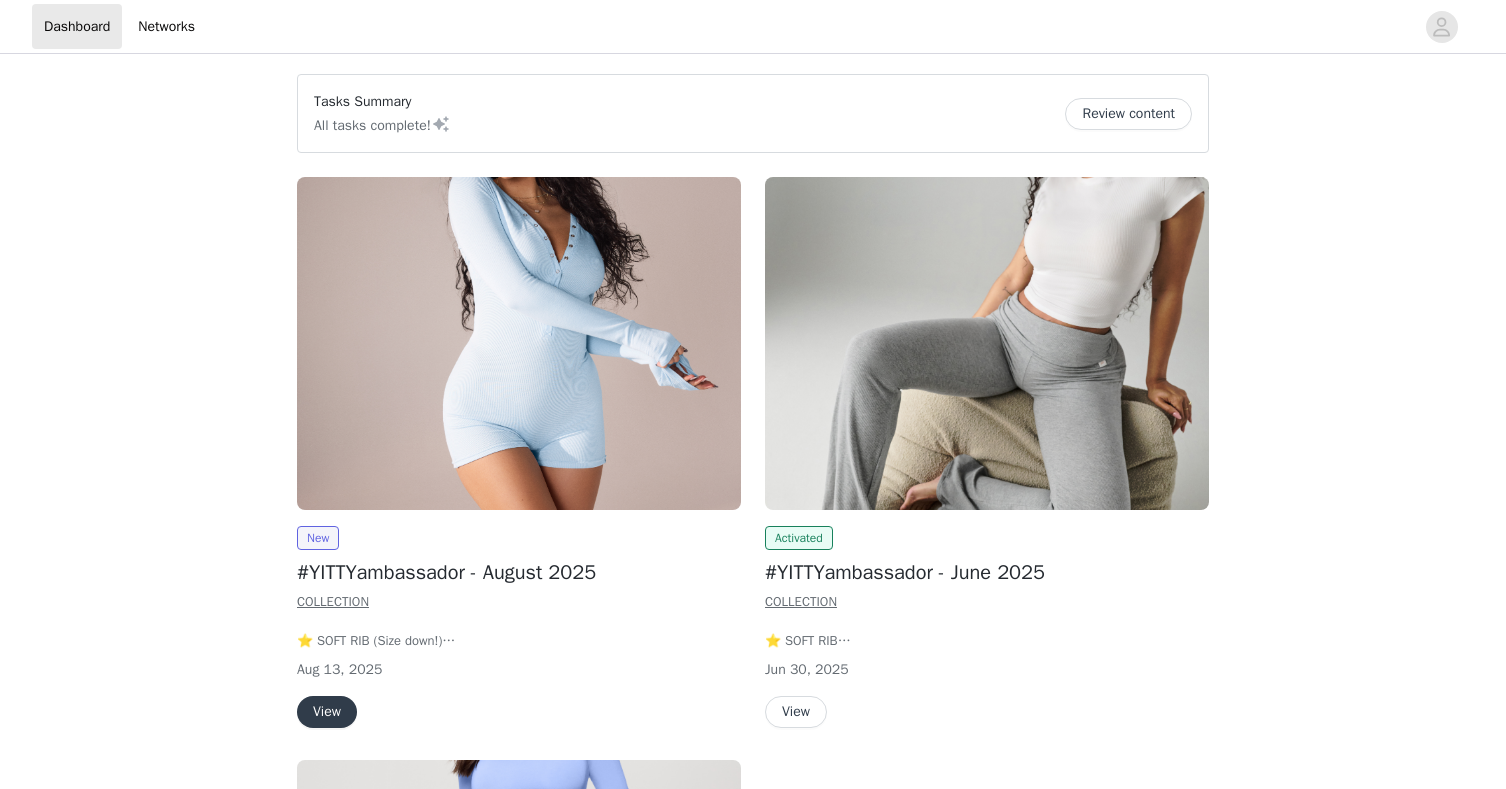 scroll, scrollTop: 0, scrollLeft: 0, axis: both 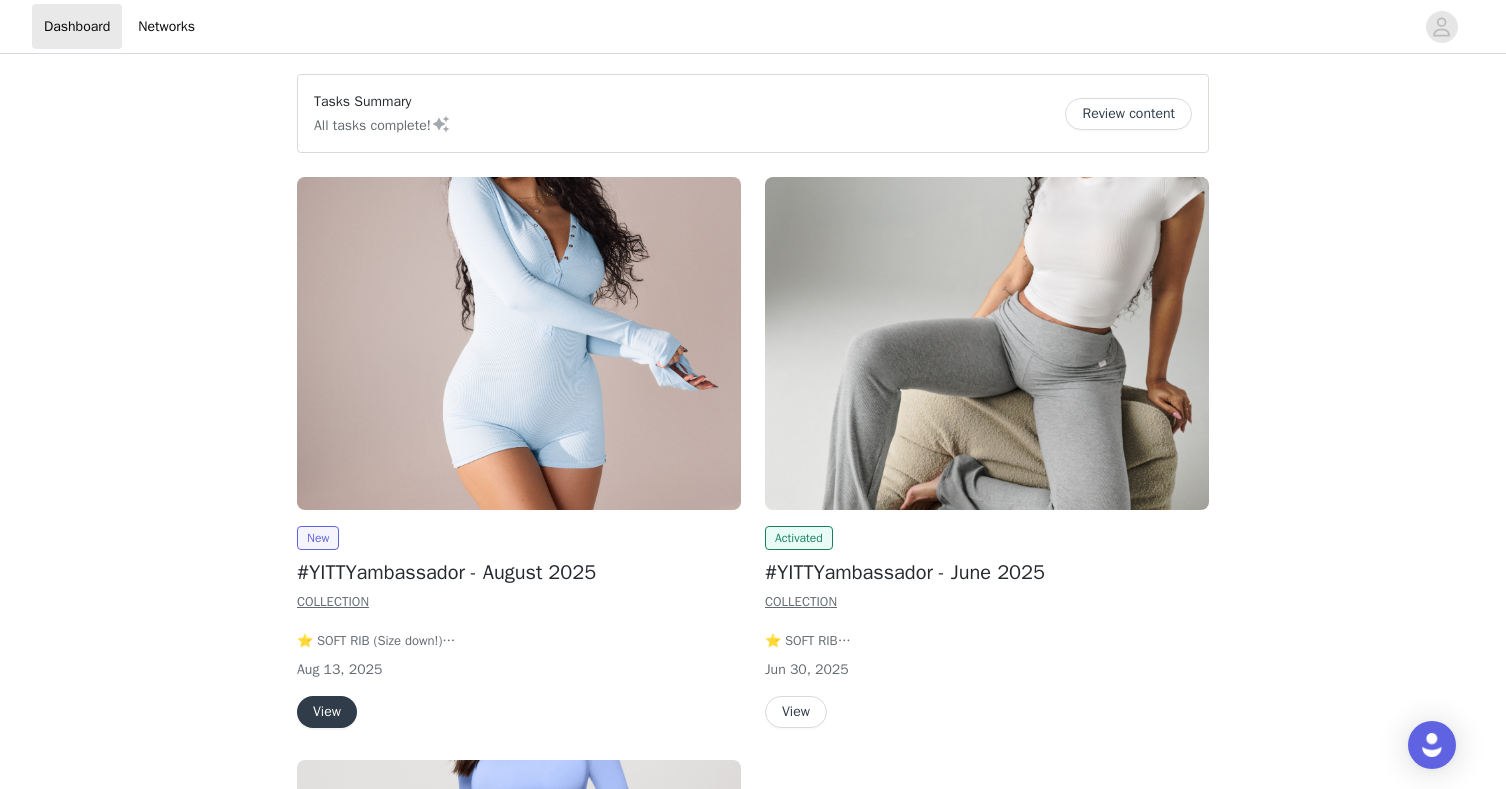 click on "View" at bounding box center (327, 712) 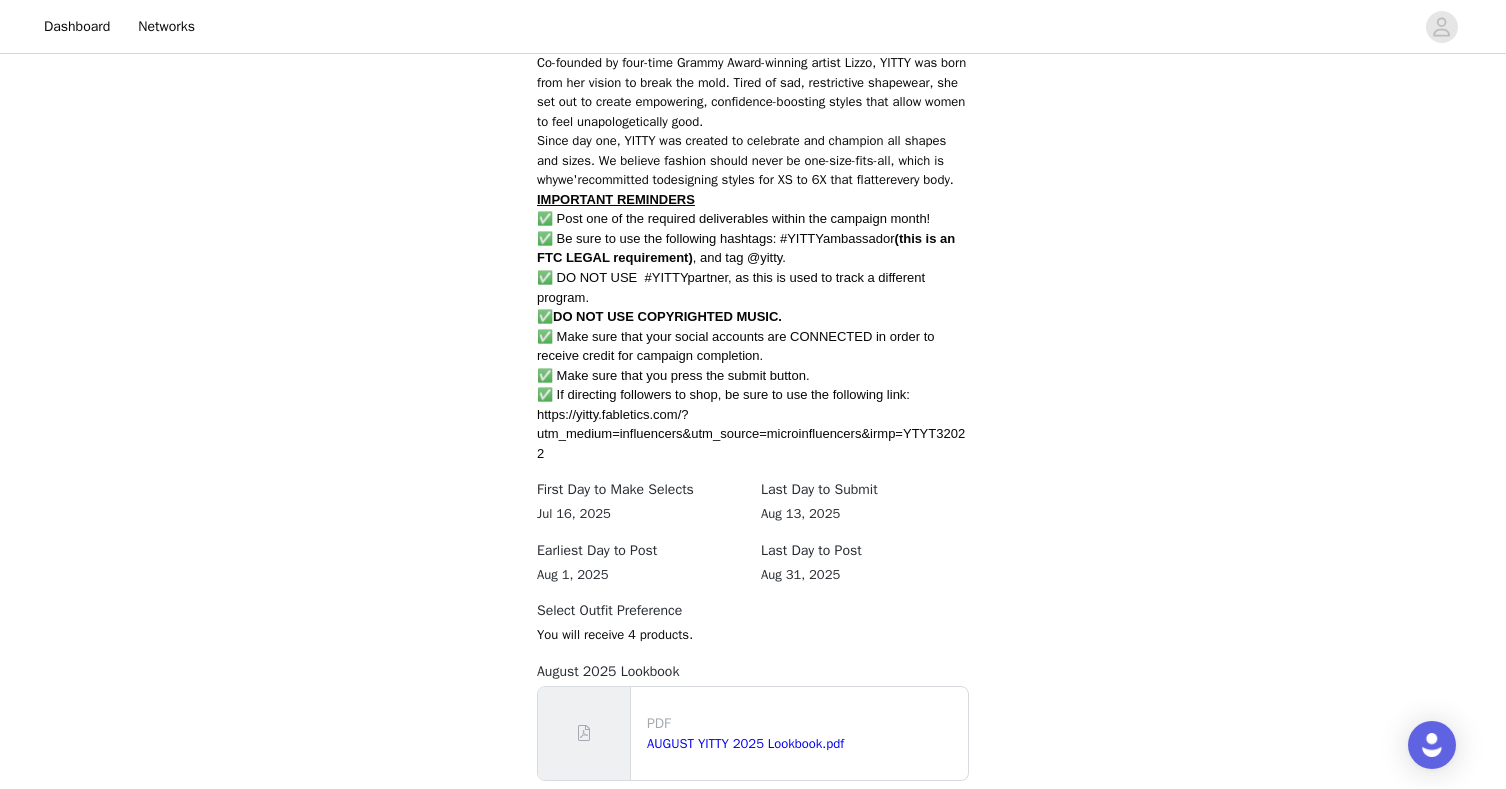 scroll, scrollTop: 1247, scrollLeft: 0, axis: vertical 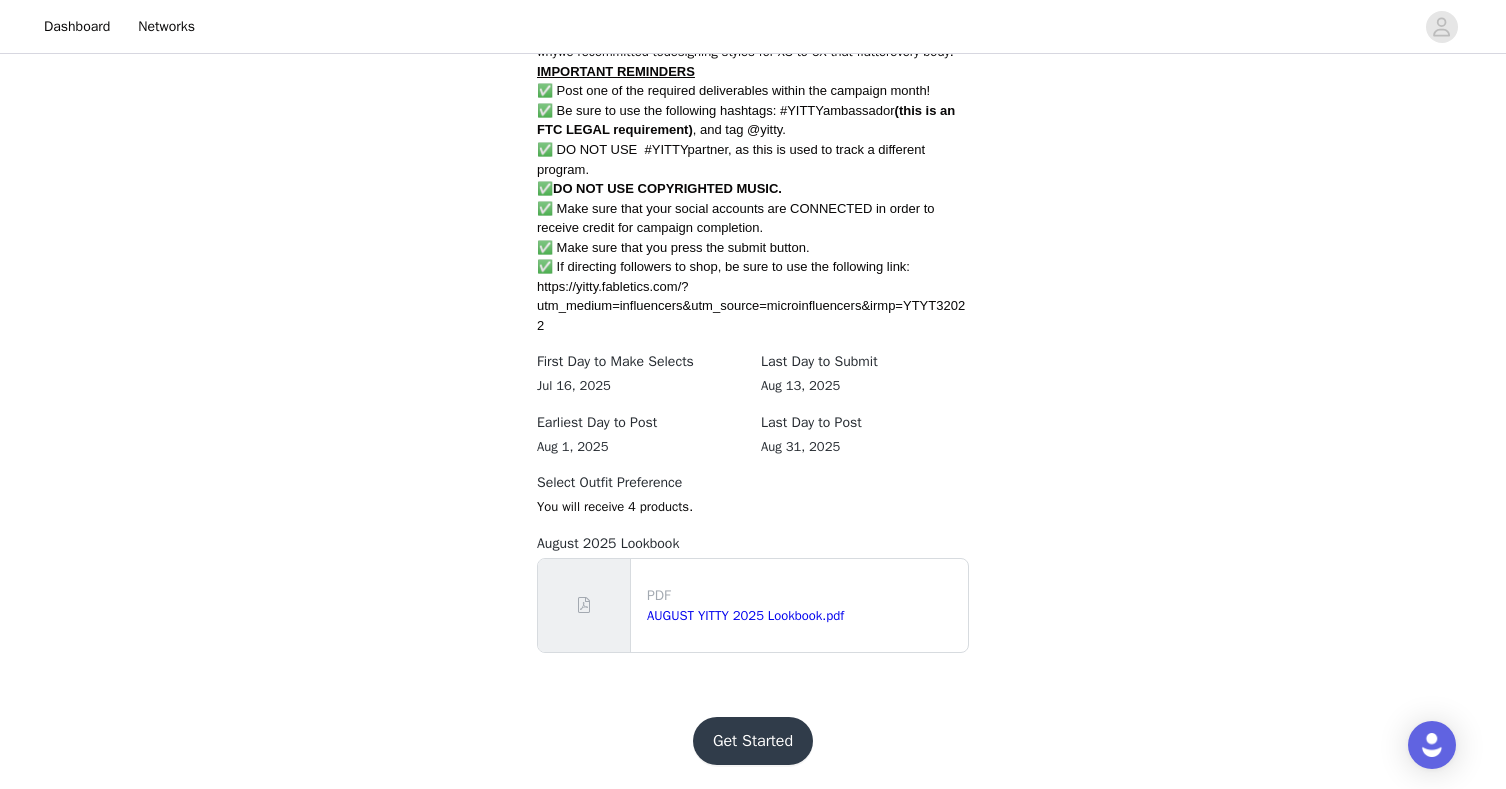 click on "Get Started" at bounding box center [753, 741] 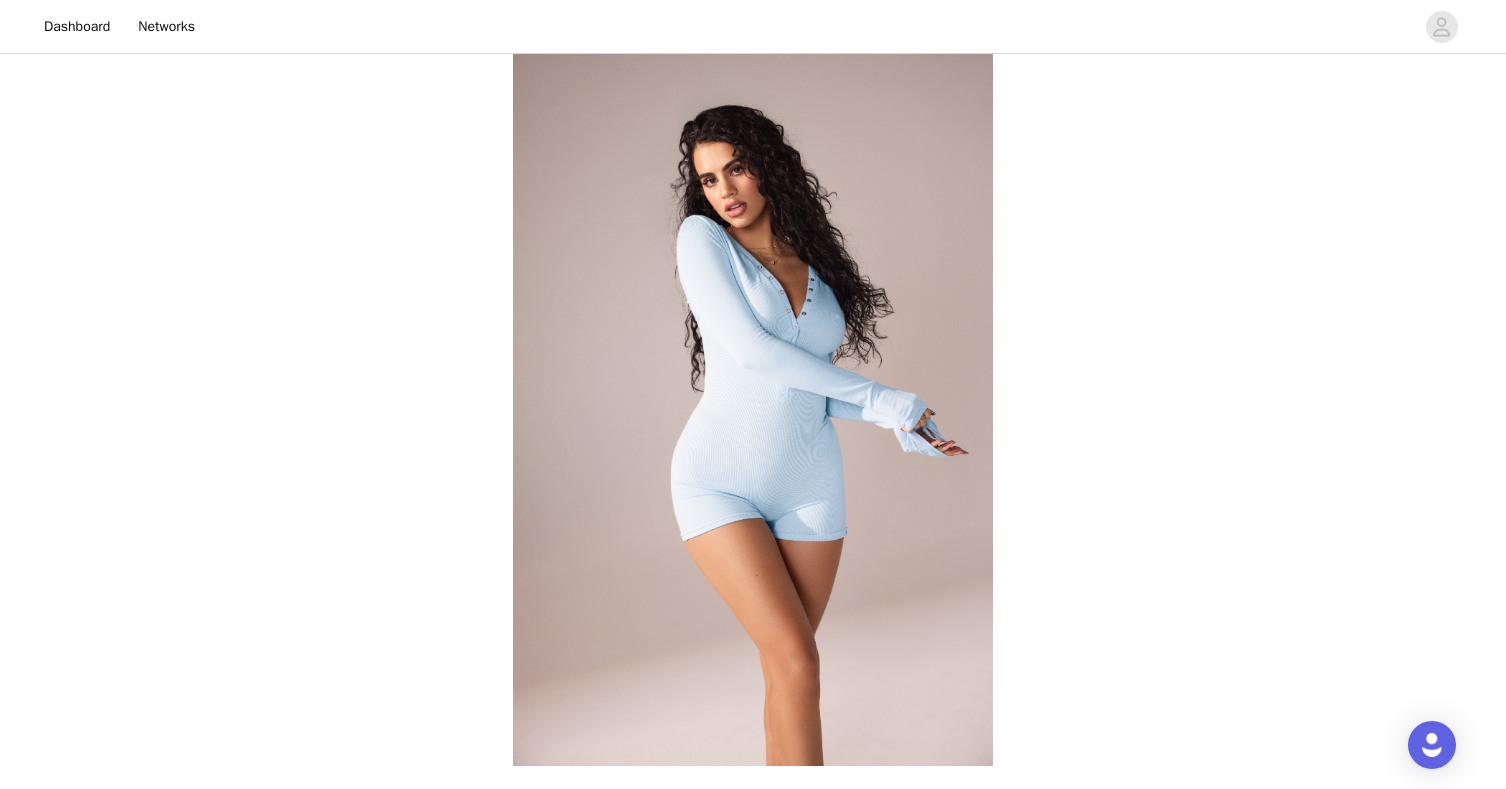 scroll, scrollTop: 1247, scrollLeft: 0, axis: vertical 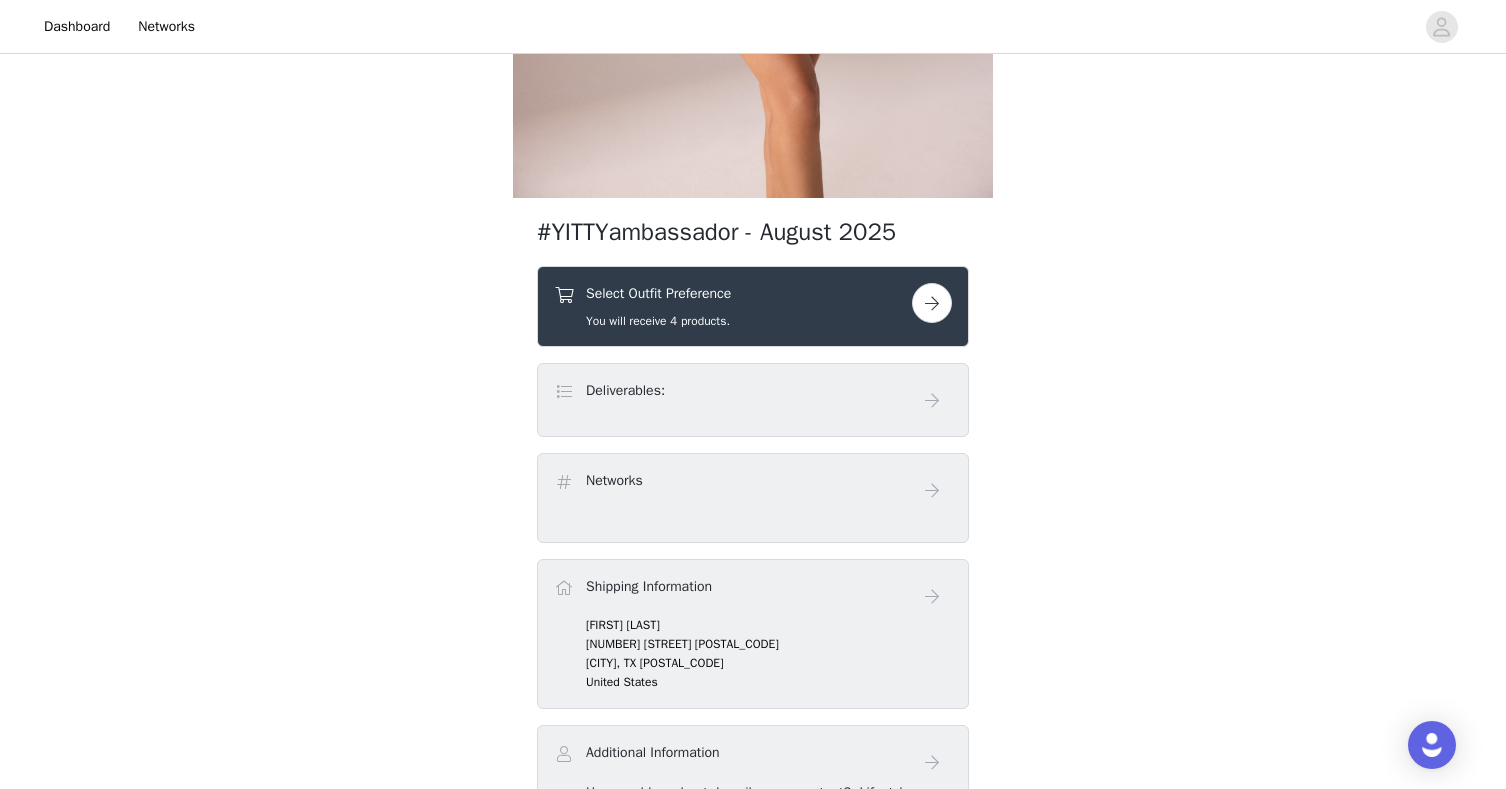 click at bounding box center (932, 303) 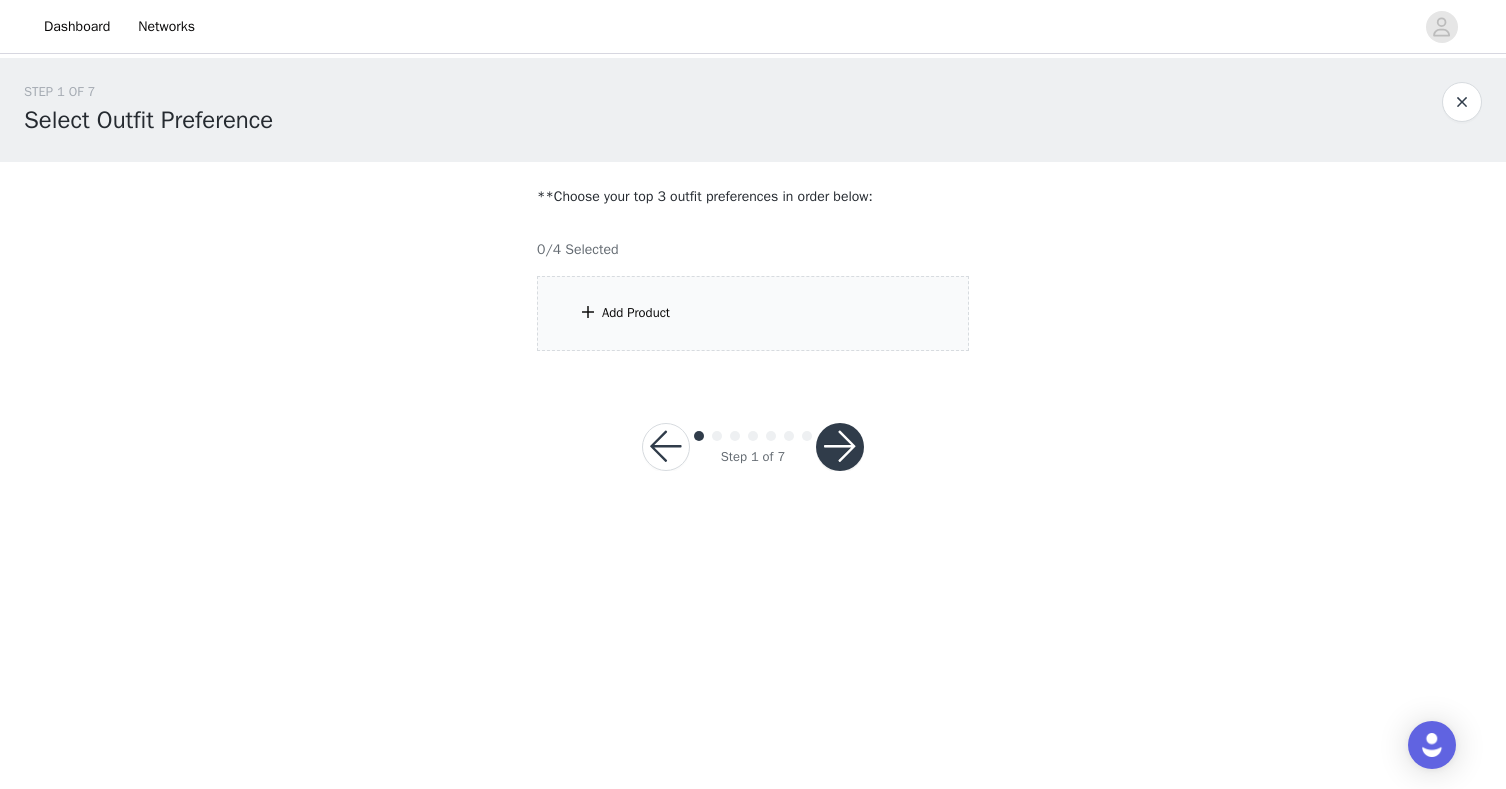 click on "Add Product" at bounding box center [753, 313] 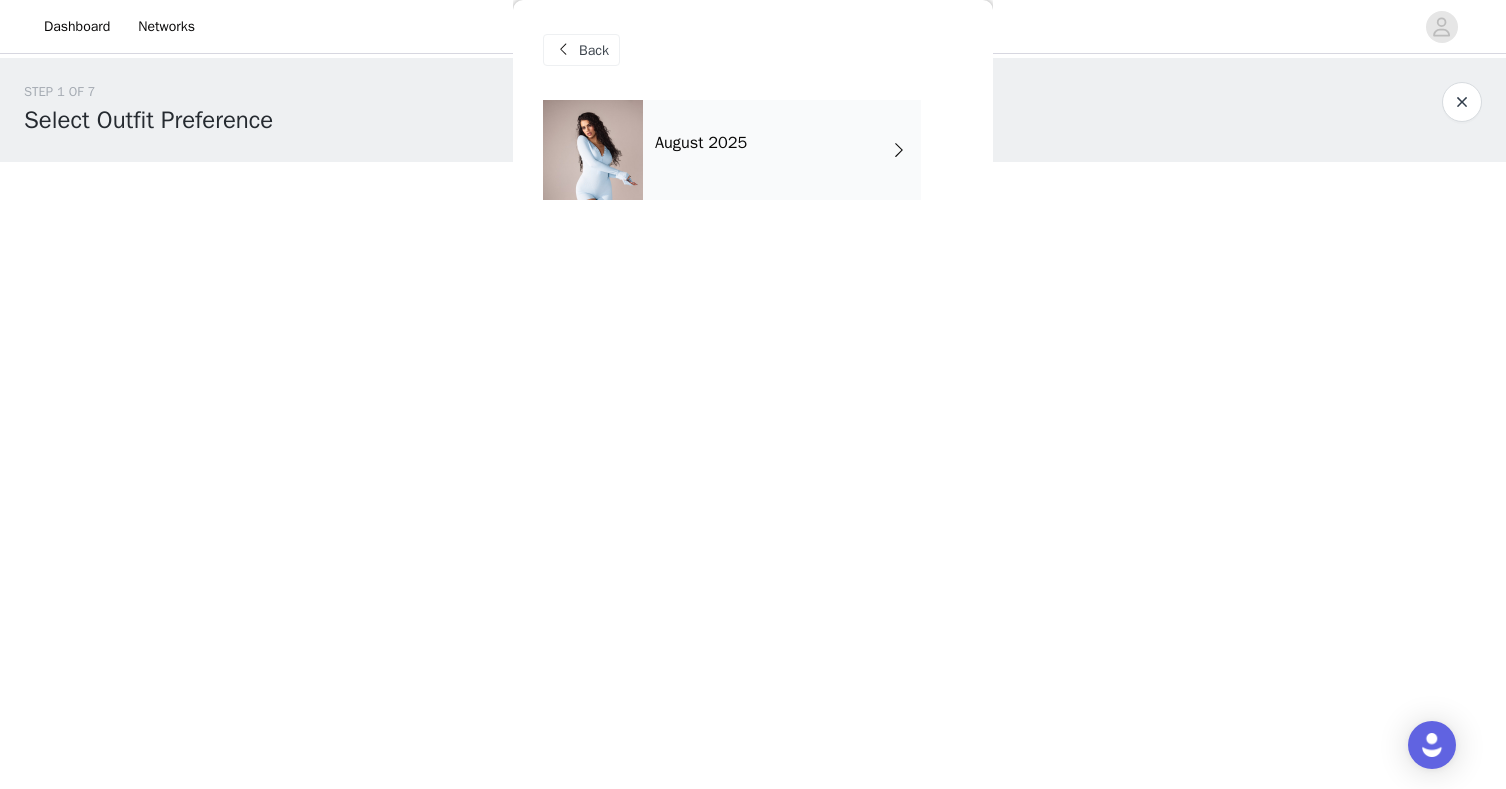 click on "August 2025" at bounding box center (782, 150) 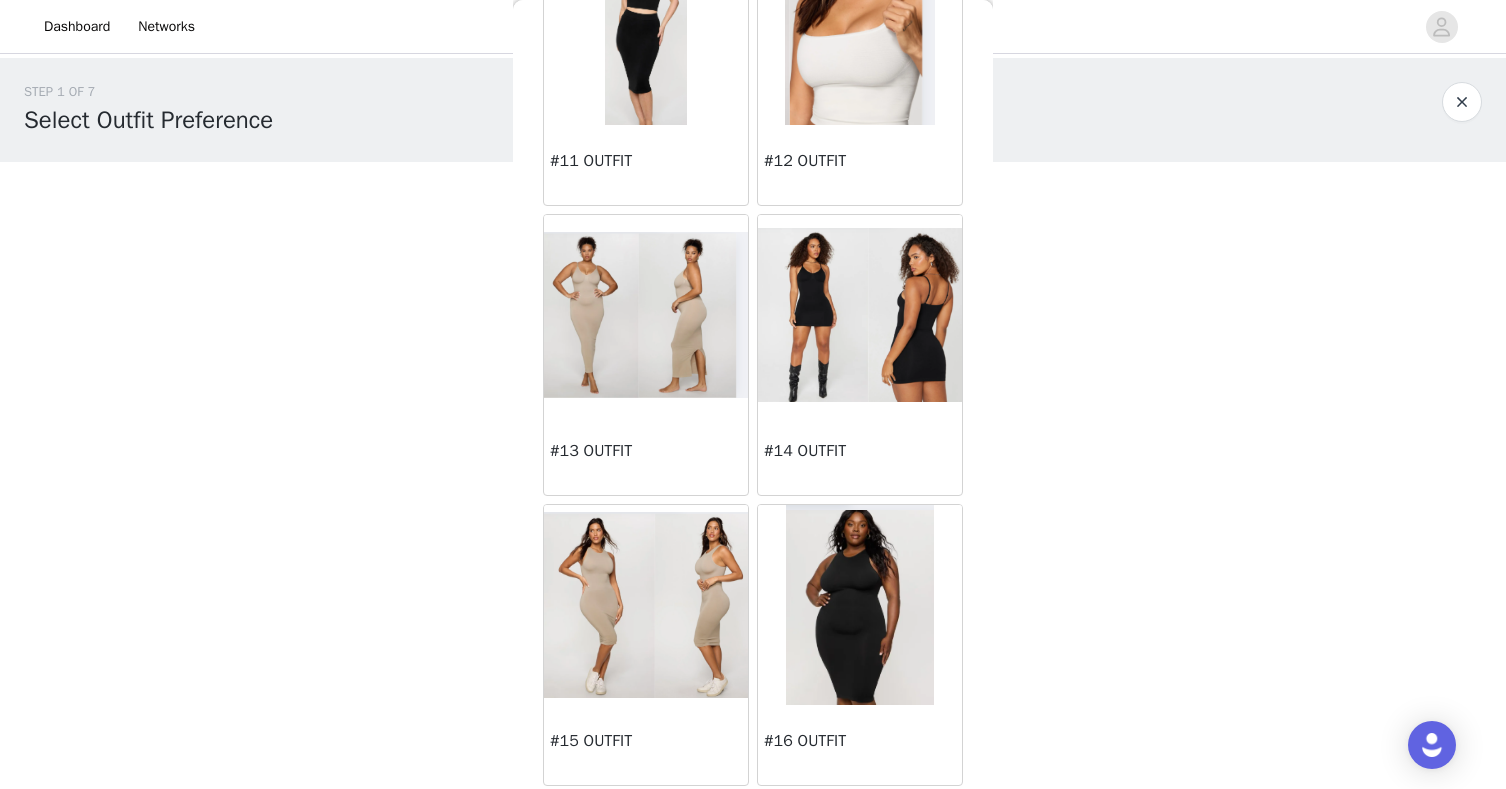 scroll, scrollTop: 1627, scrollLeft: 0, axis: vertical 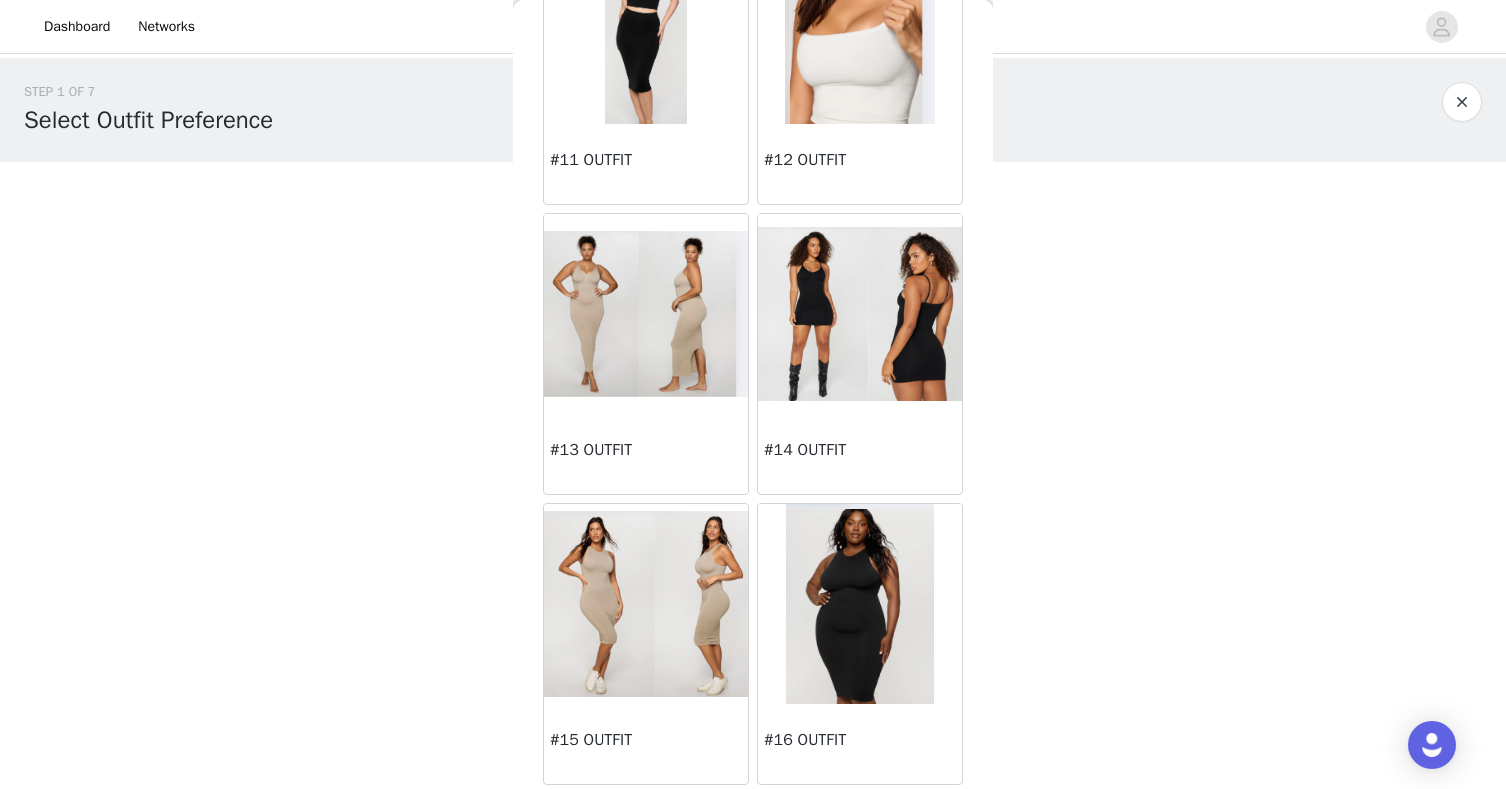 click at bounding box center (859, 604) 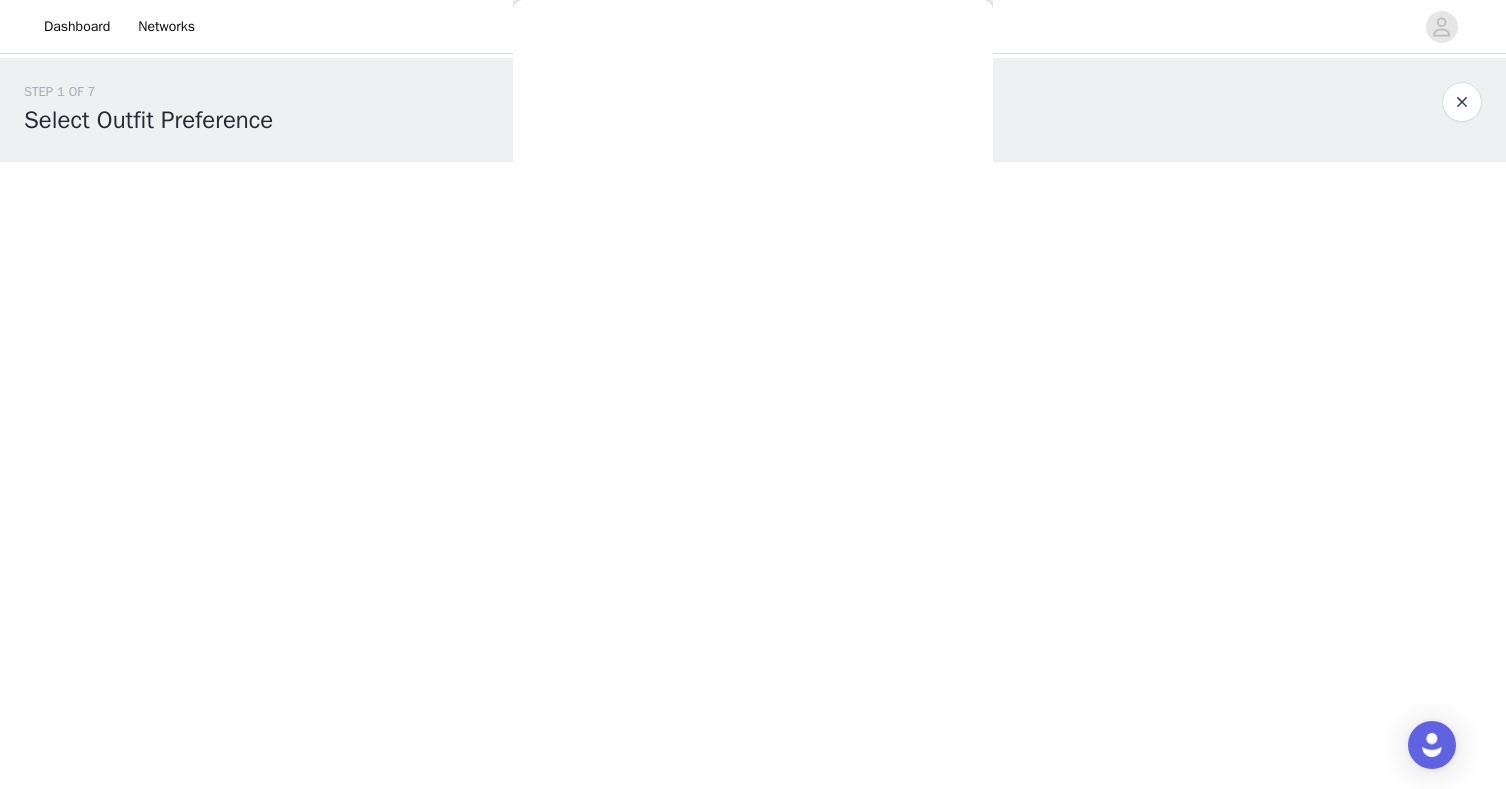 scroll, scrollTop: 0, scrollLeft: 0, axis: both 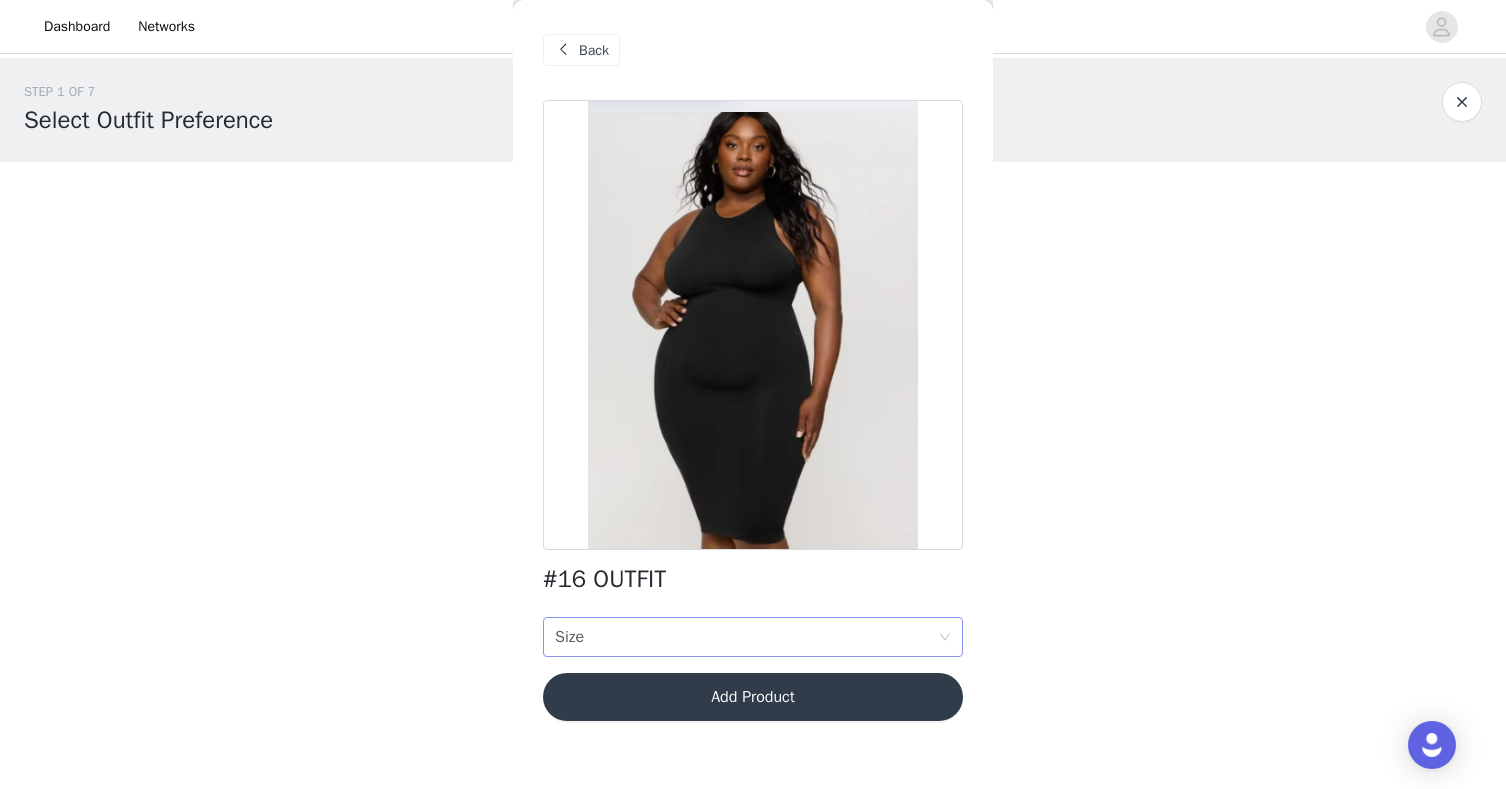 click on "Size Size" at bounding box center (746, 637) 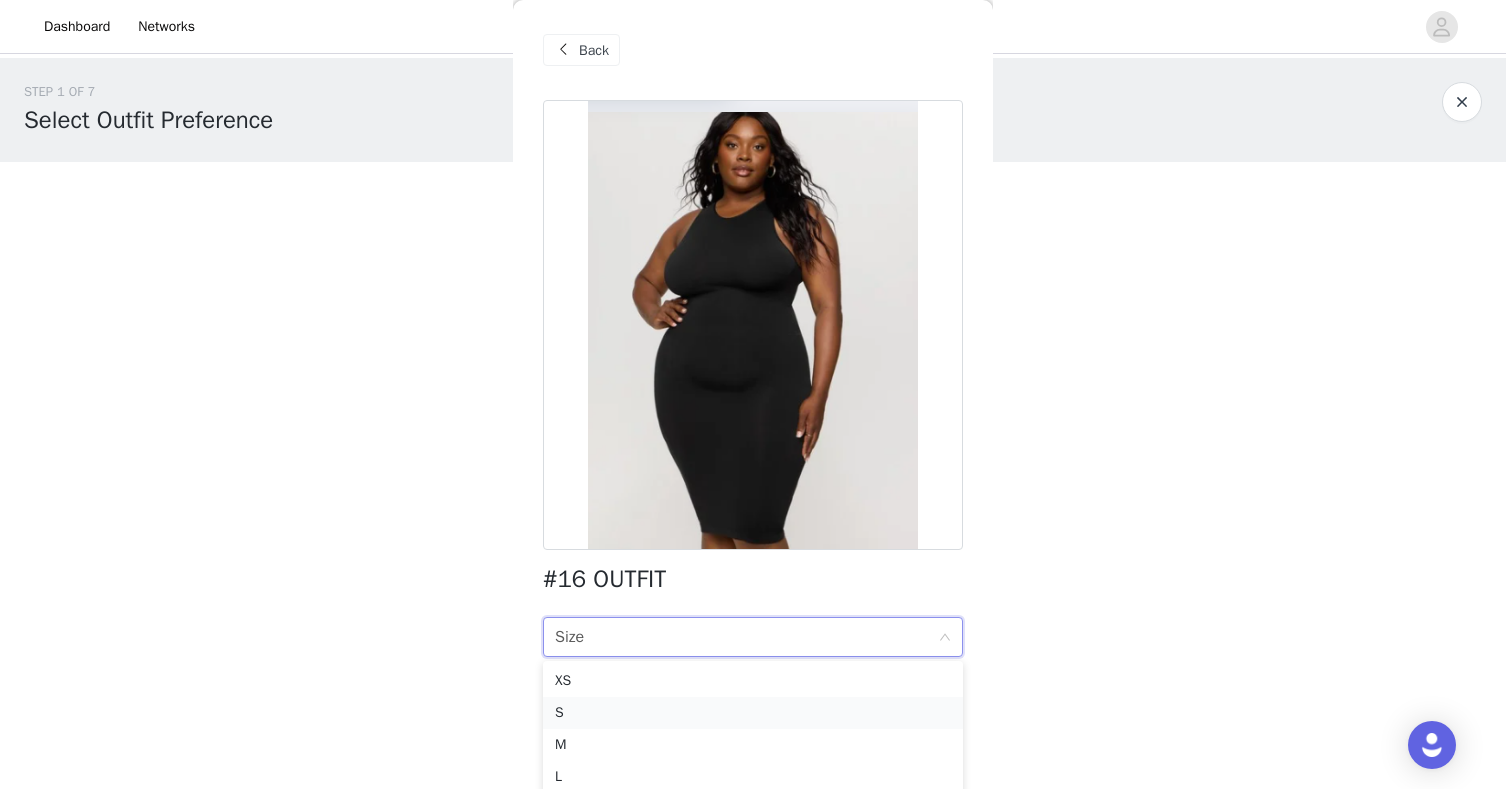 click on "S" at bounding box center (753, 713) 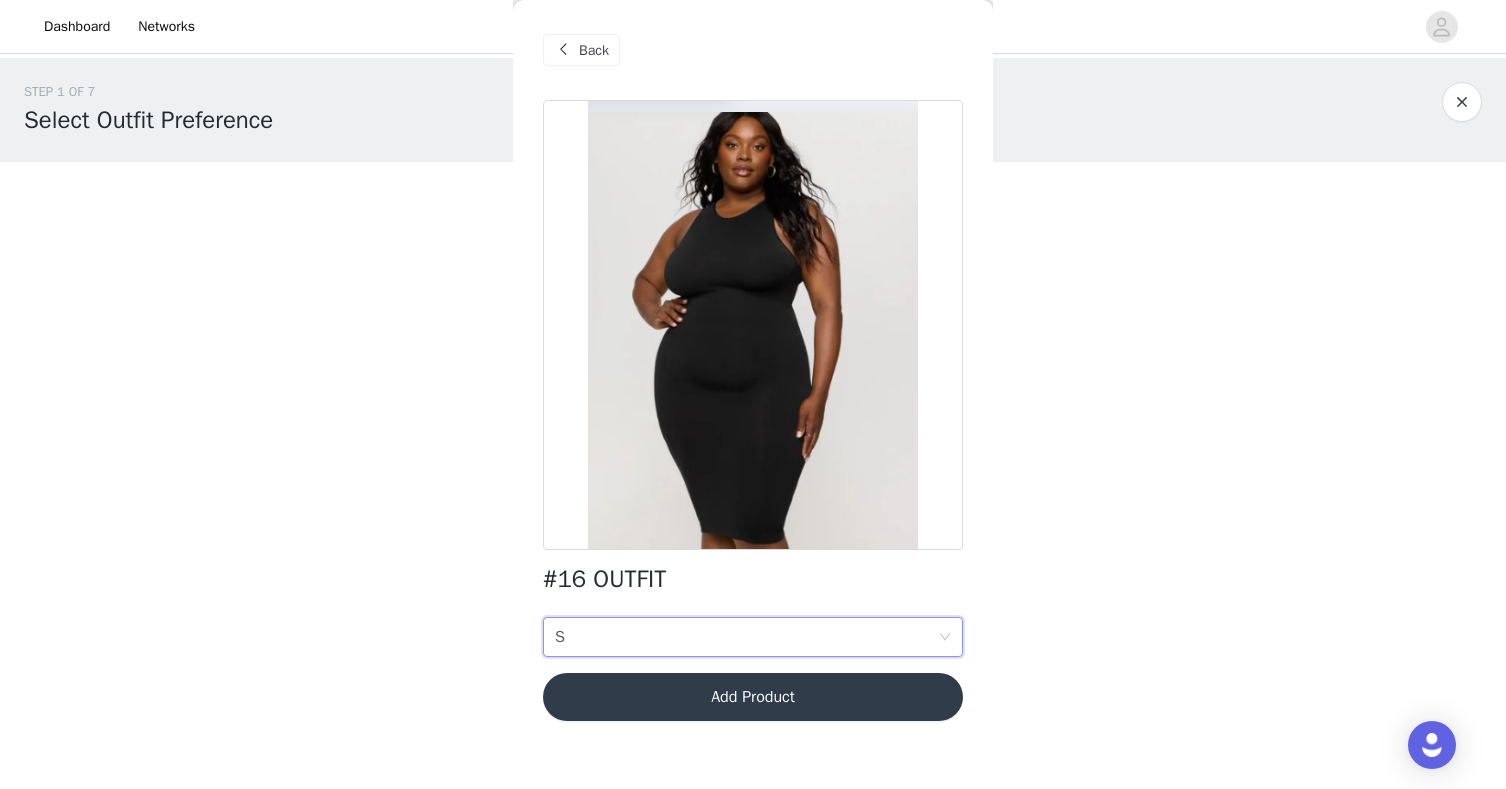 click on "Add Product" at bounding box center (753, 697) 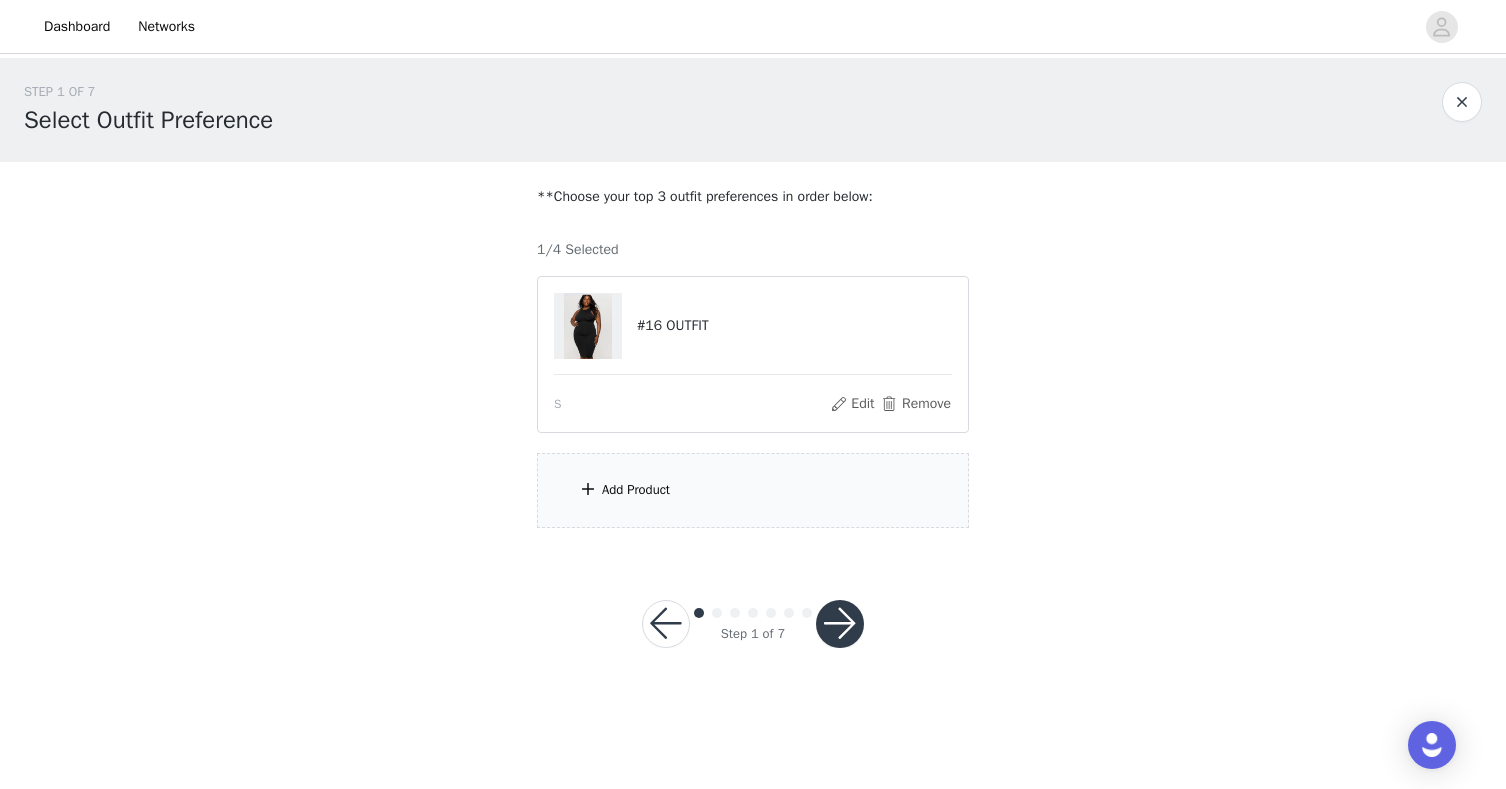 click on "Add Product" at bounding box center [636, 490] 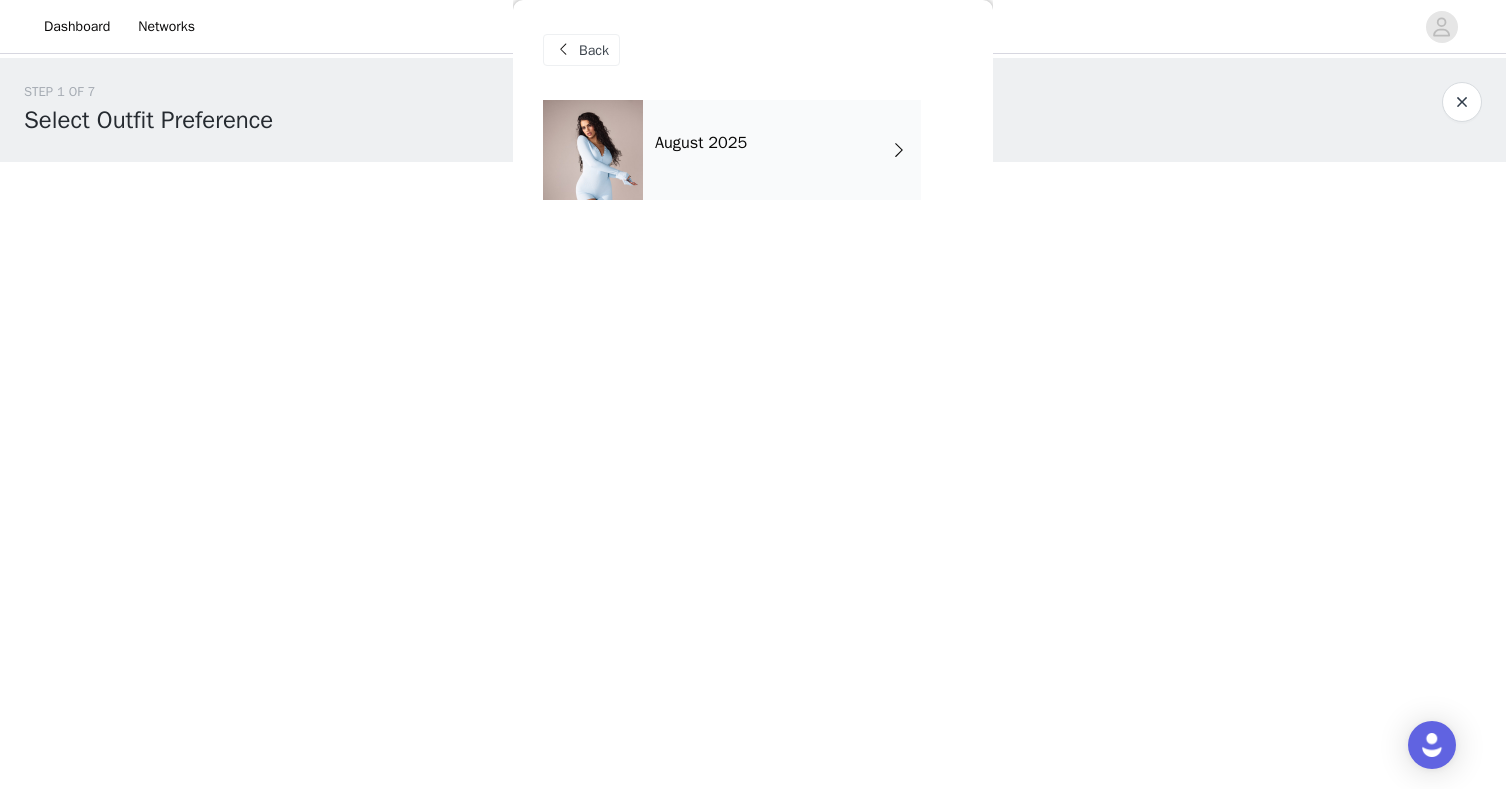 click on "August 2025" at bounding box center [782, 150] 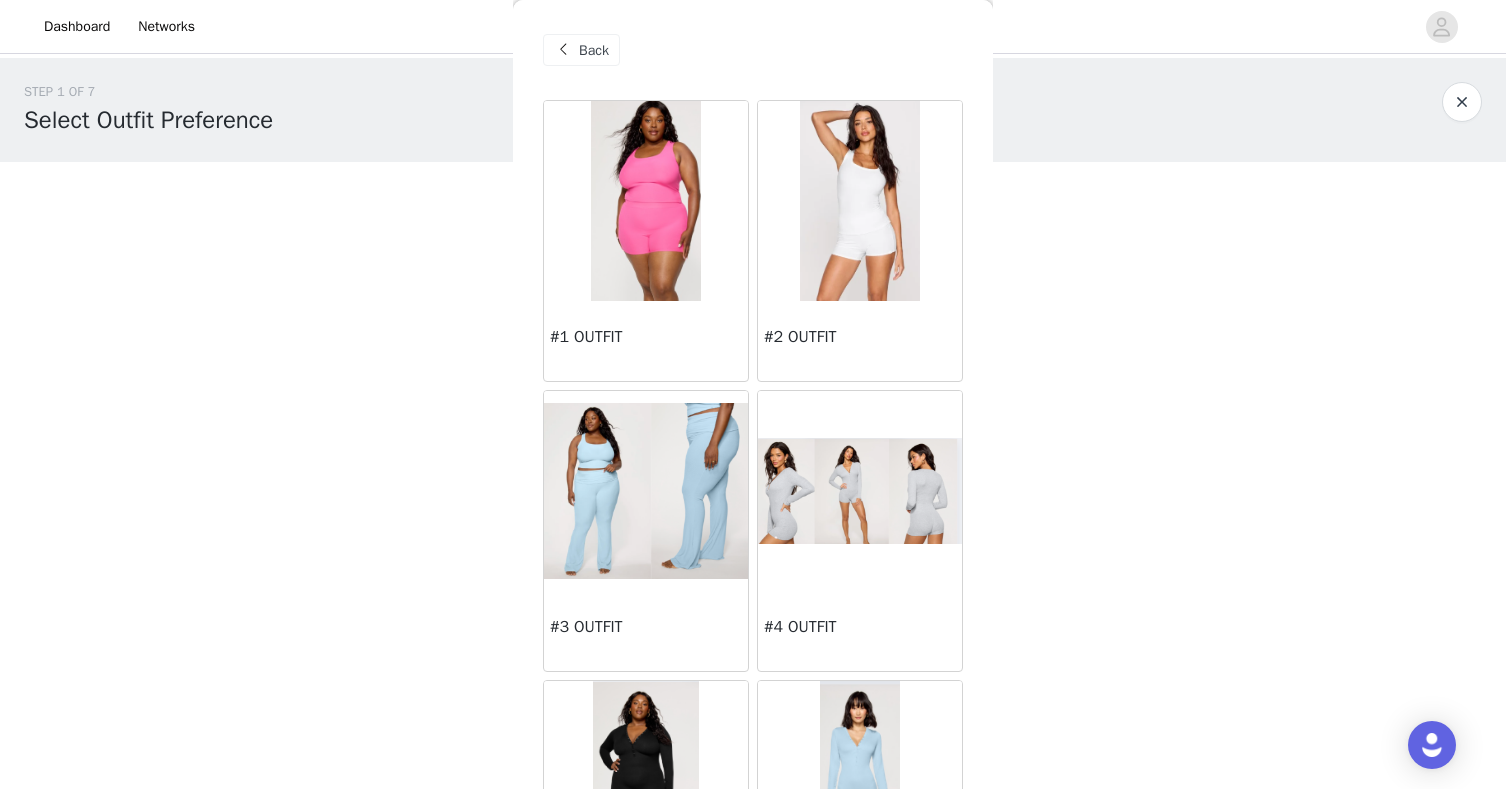 click on "#1 OUTFIT" at bounding box center [646, 341] 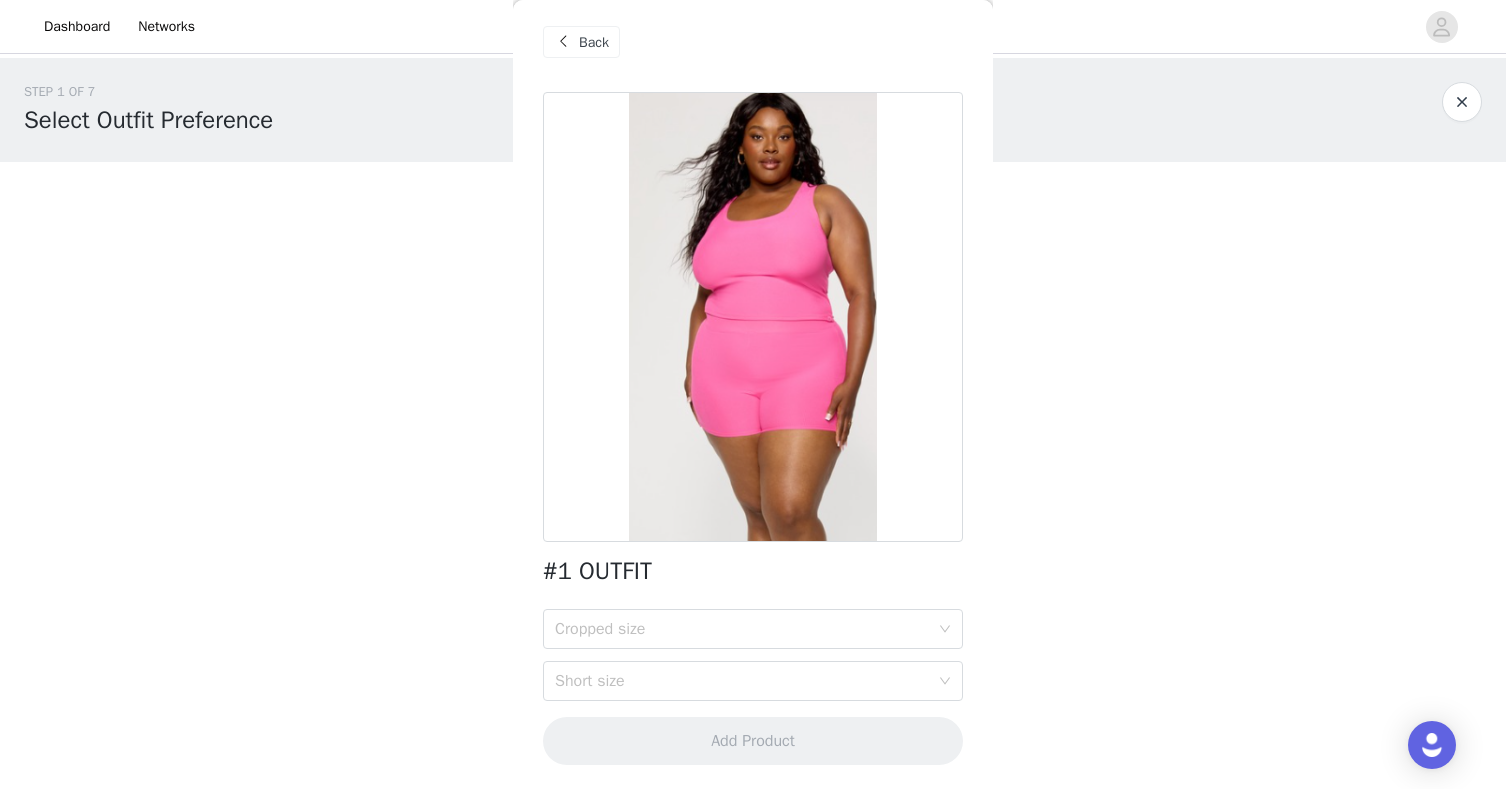 scroll, scrollTop: 0, scrollLeft: 0, axis: both 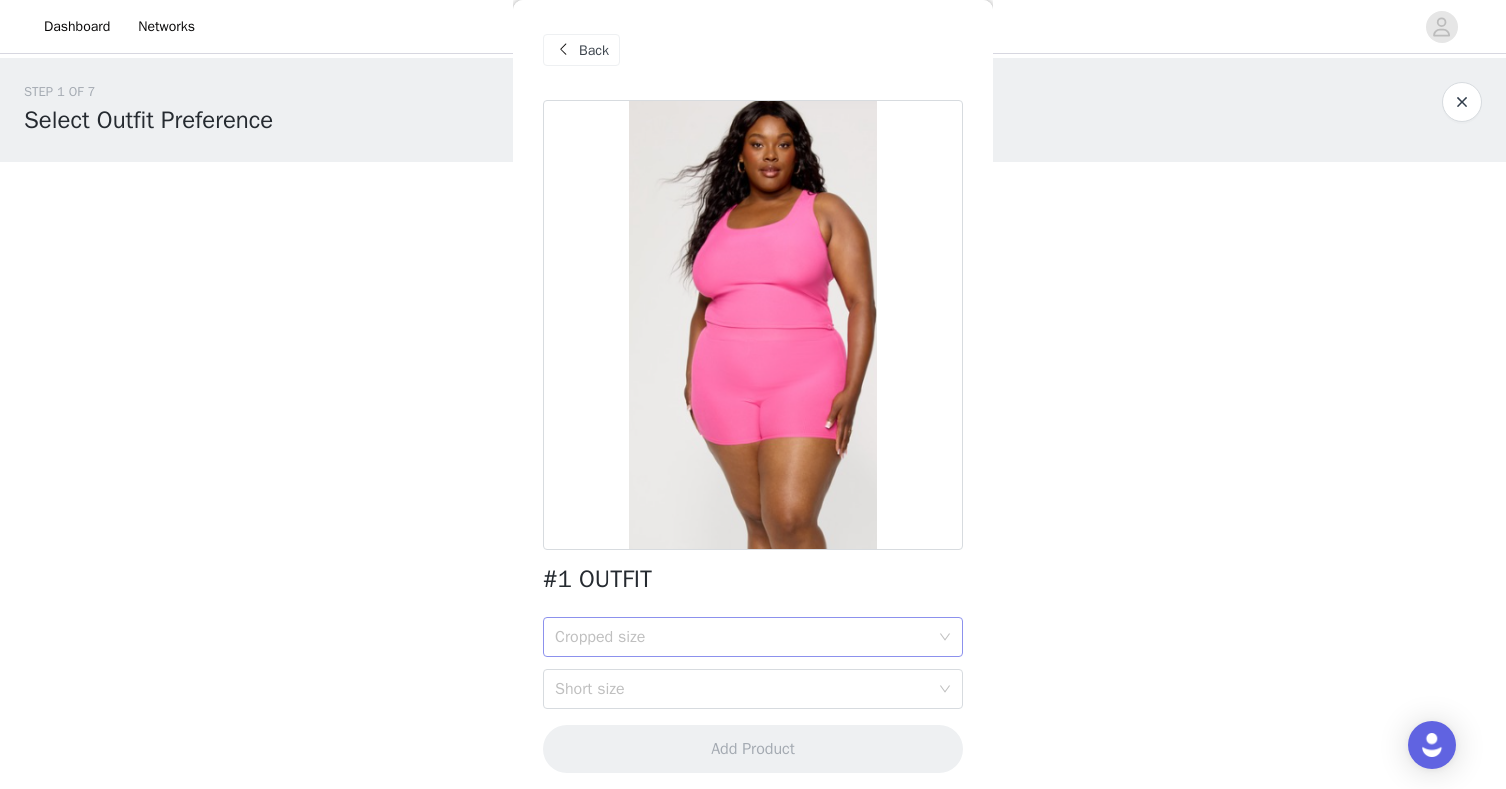 click on "Cropped size" at bounding box center [742, 637] 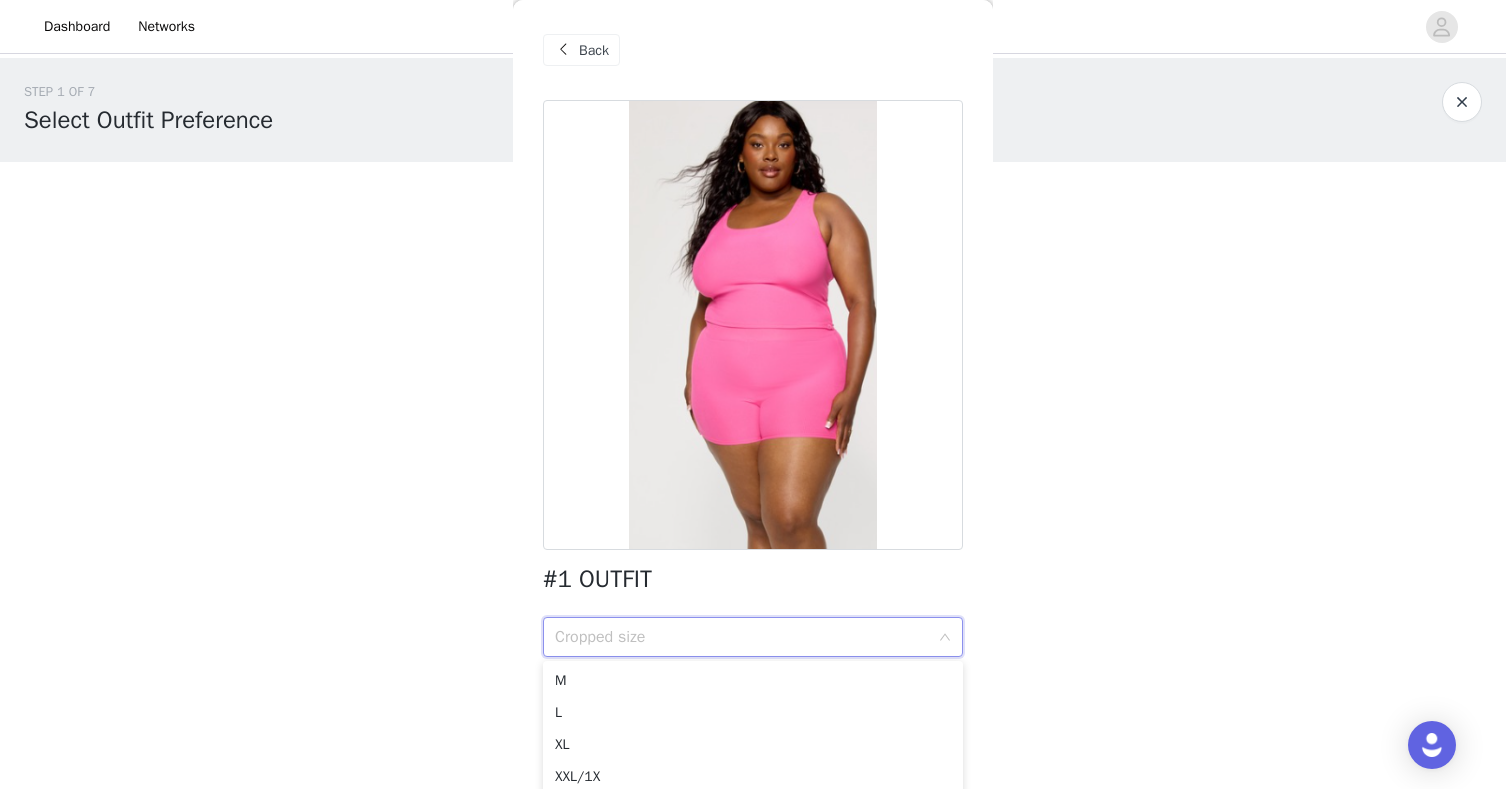 scroll, scrollTop: 122, scrollLeft: 0, axis: vertical 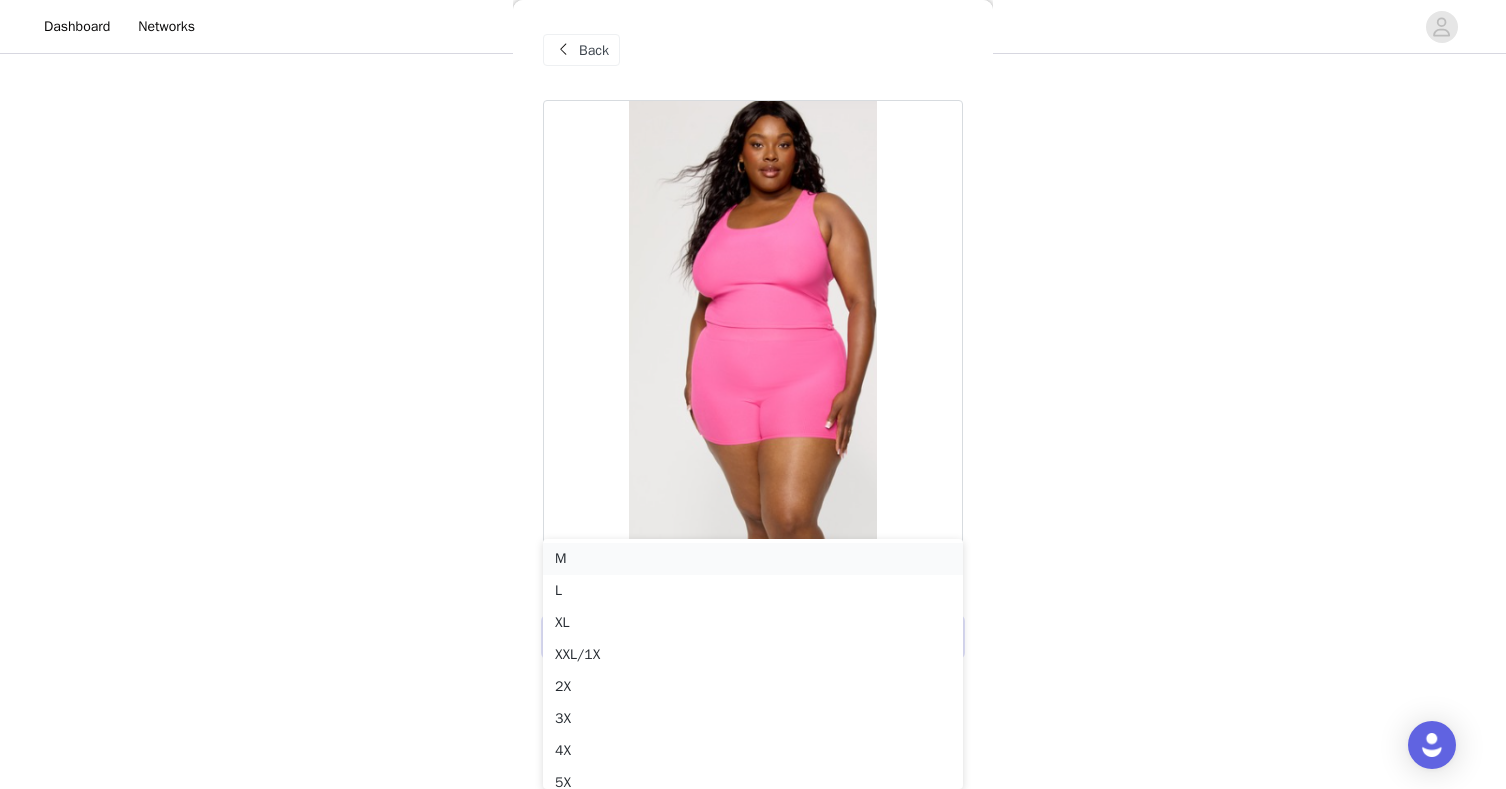 click on "M" at bounding box center (753, 559) 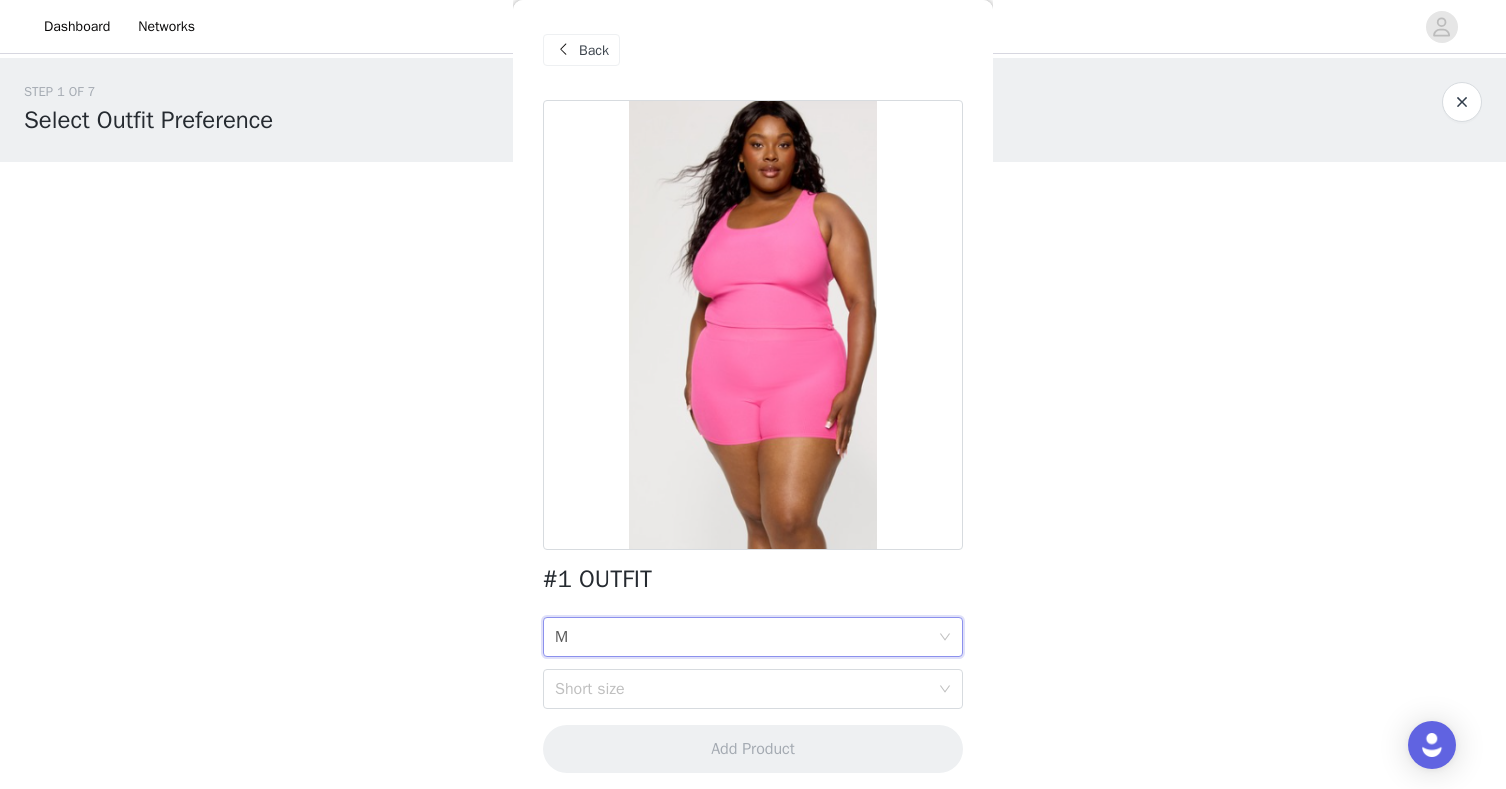 scroll, scrollTop: 0, scrollLeft: 0, axis: both 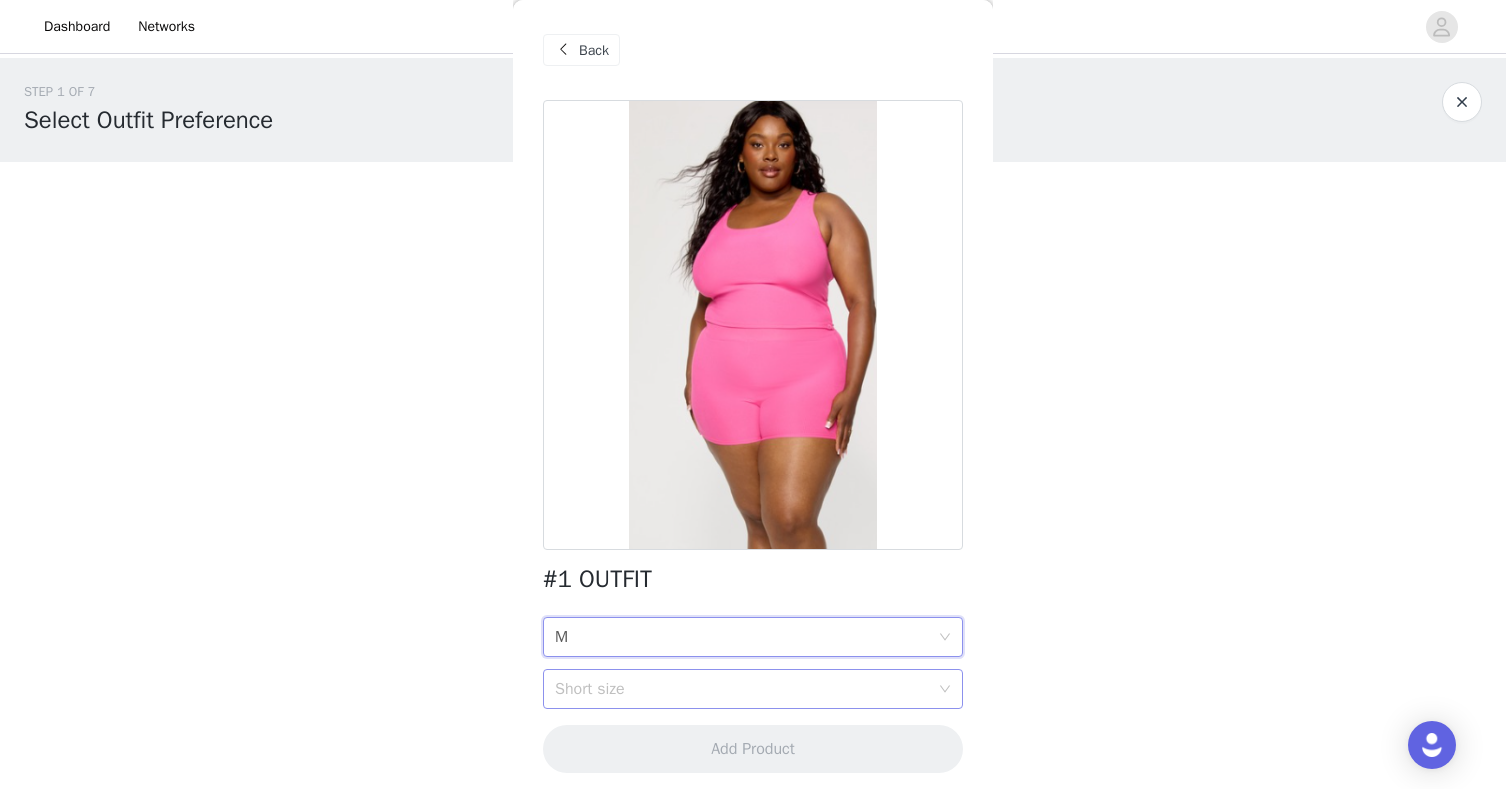 click on "Short size" at bounding box center [742, 689] 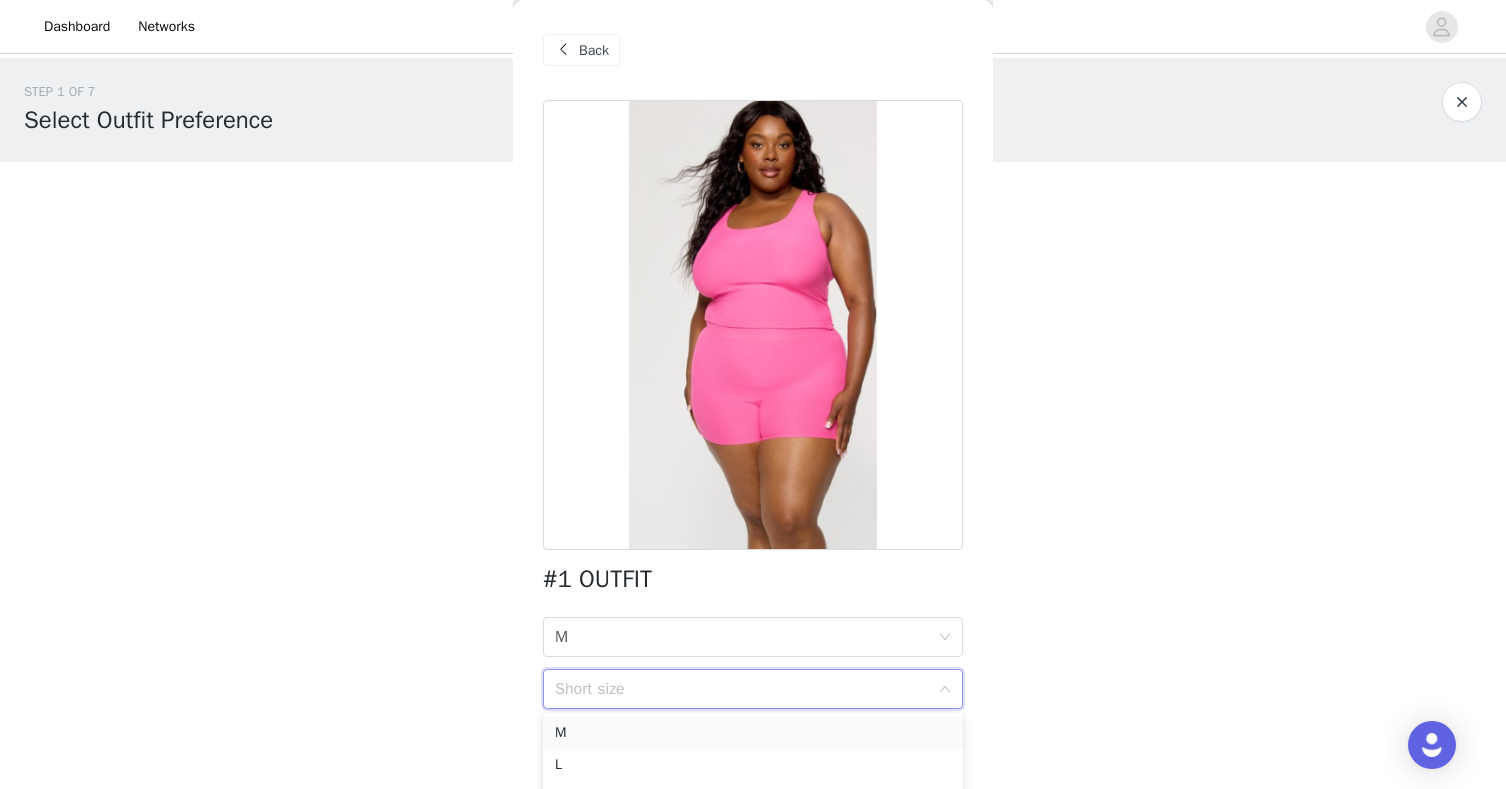 click on "M" at bounding box center (753, 733) 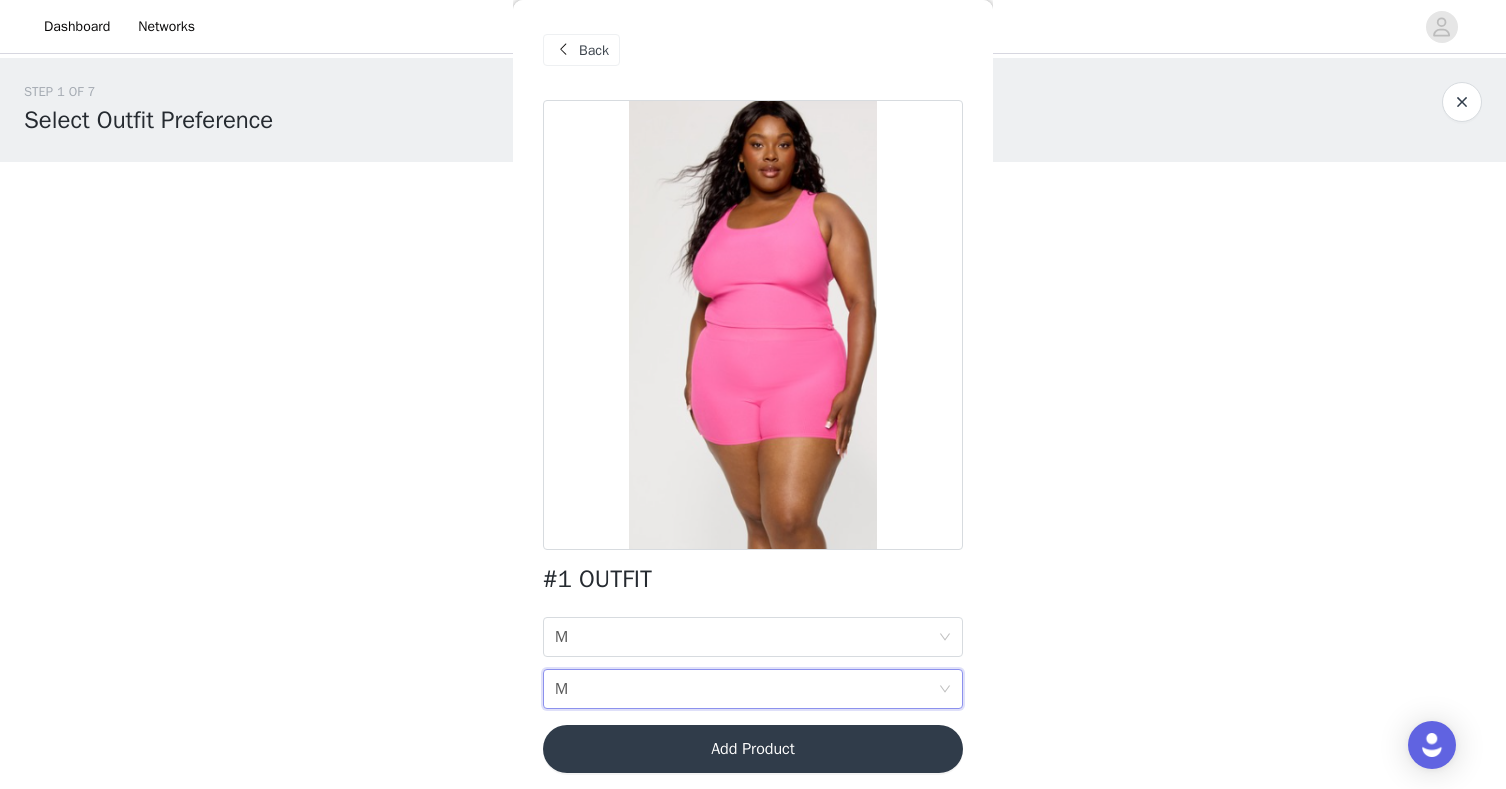 click on "STEP 1 OF 7
Select Outfit Preference
**Choose your top 3 outfit preferences in order below:       1/4 Selected           #16 OUTFIT           S       Edit   Remove     Add Product       Back     #1 OUTFIT               Cropped size M Short size M     Add Product
Step 1 of 7" at bounding box center (753, 377) 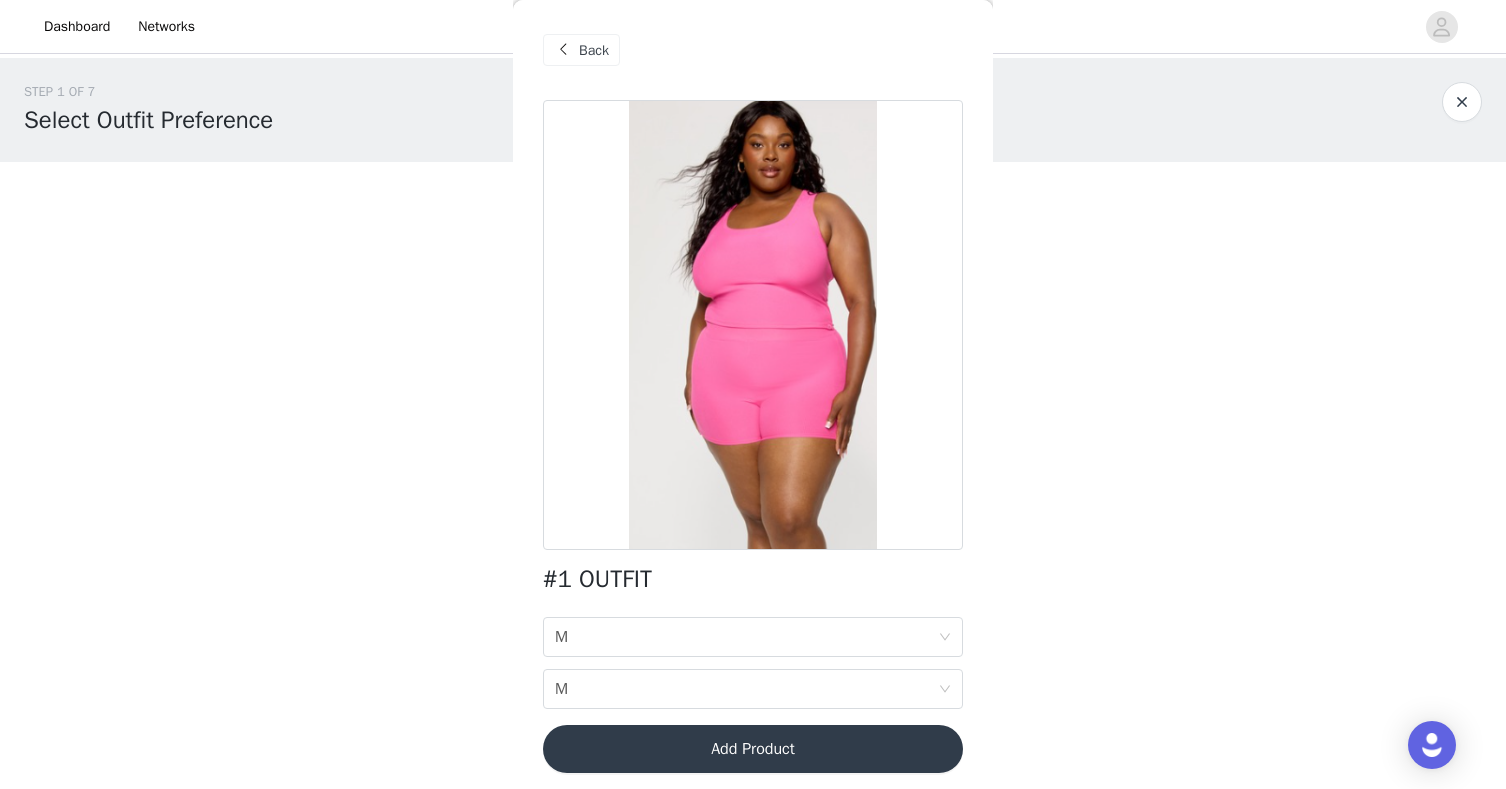 click on "Add Product" at bounding box center [753, 749] 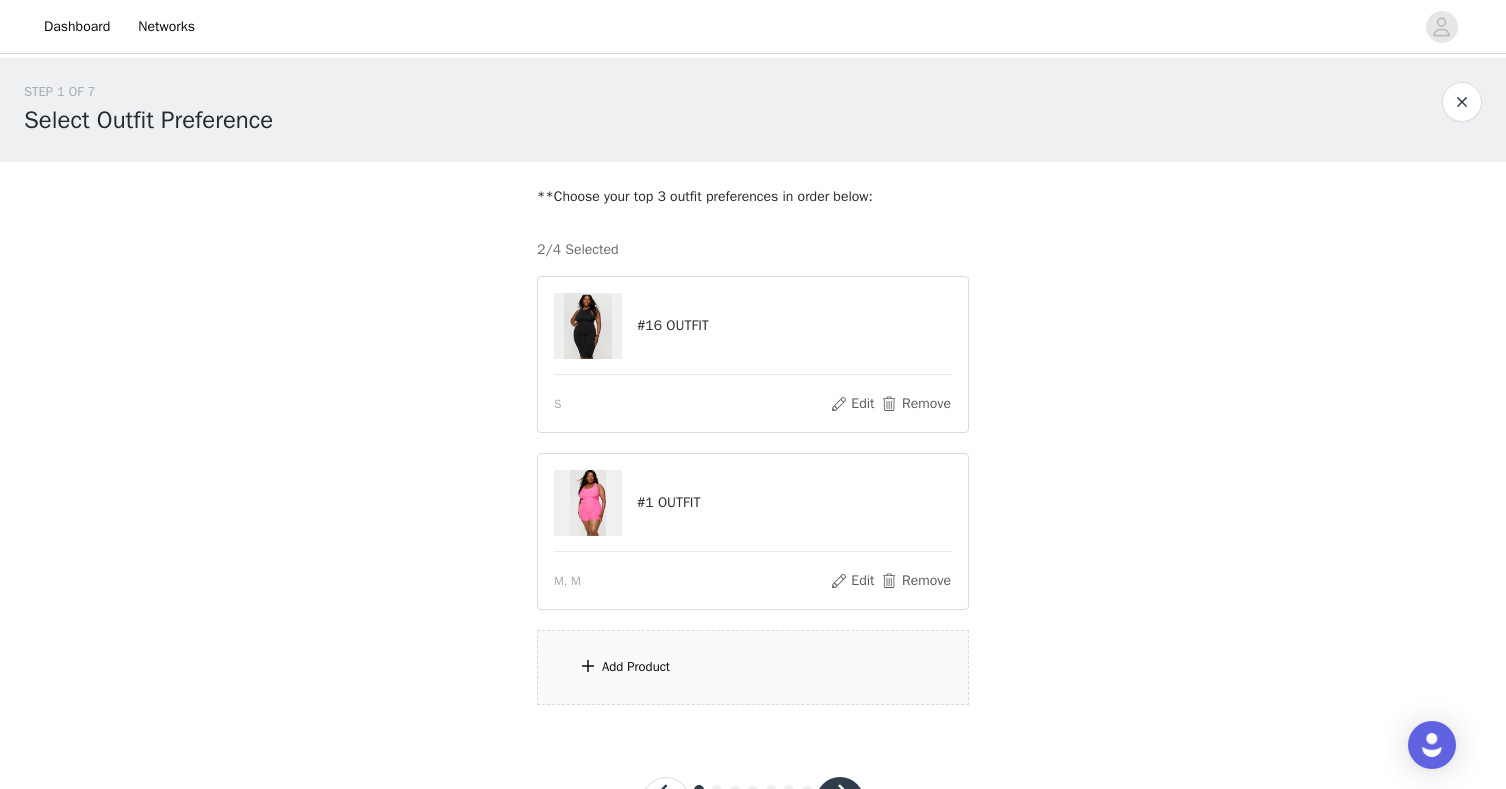 click on "Add Product" at bounding box center [636, 667] 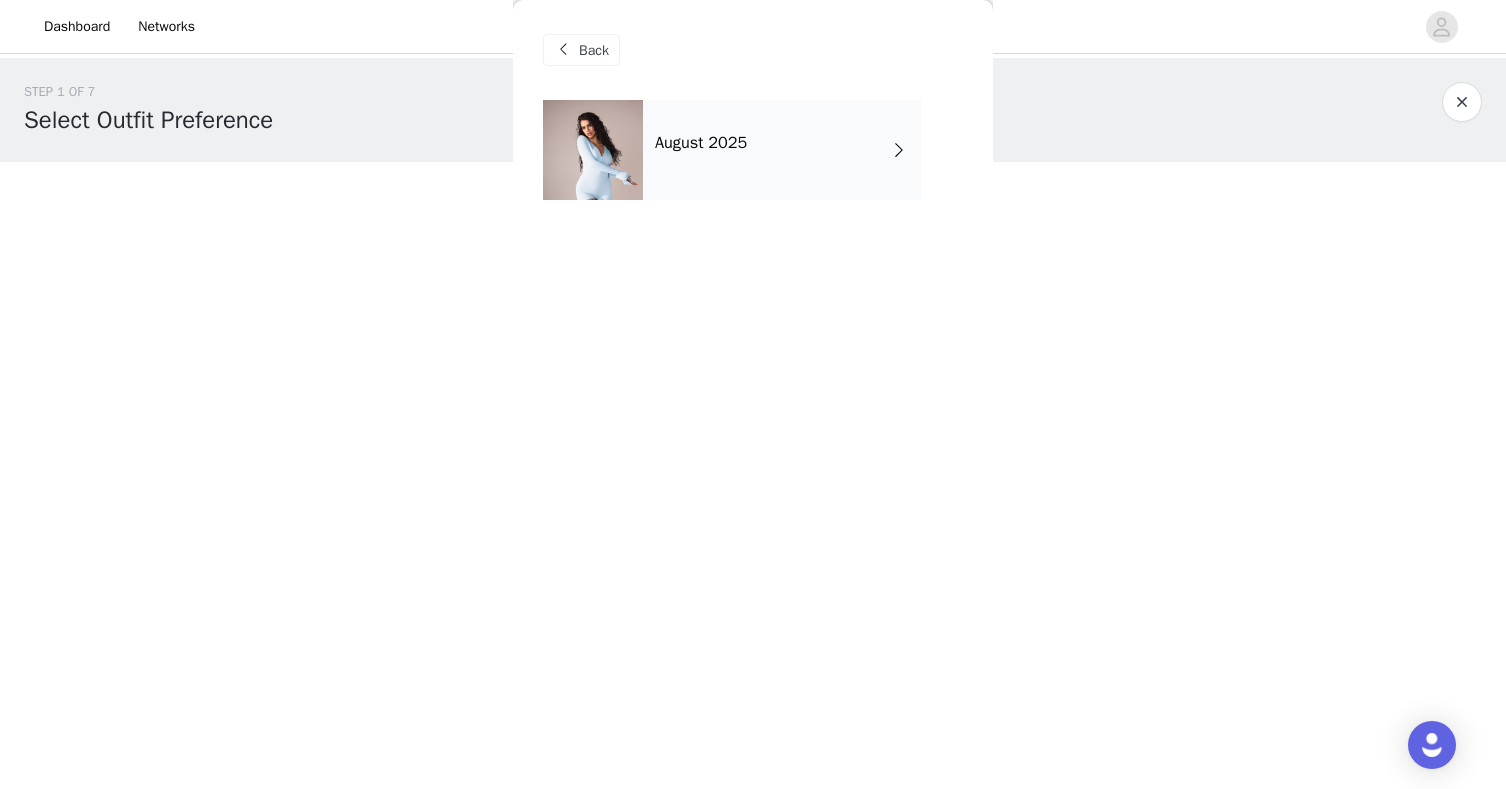 click on "August 2025" at bounding box center [782, 150] 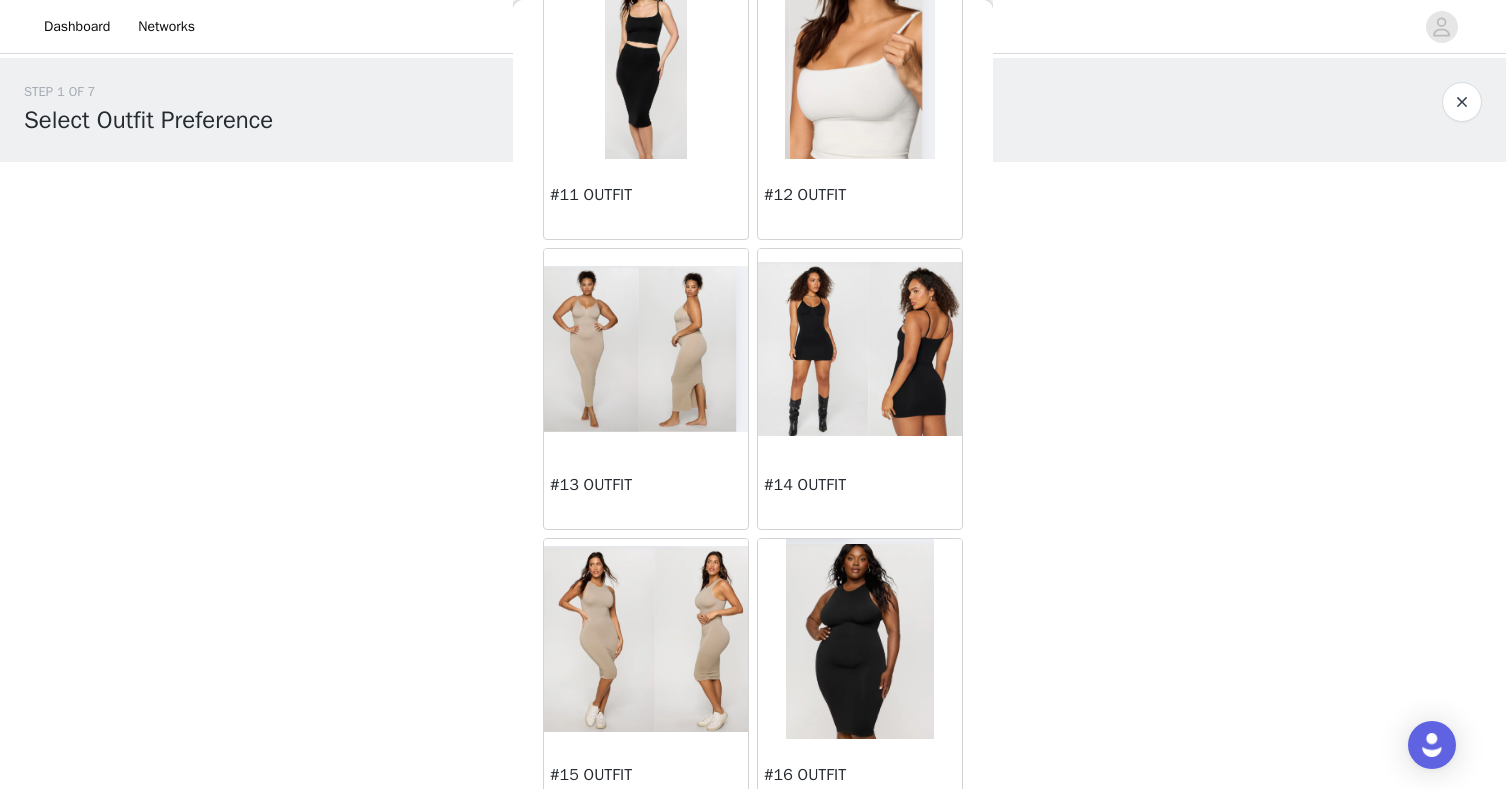 scroll, scrollTop: 1627, scrollLeft: 0, axis: vertical 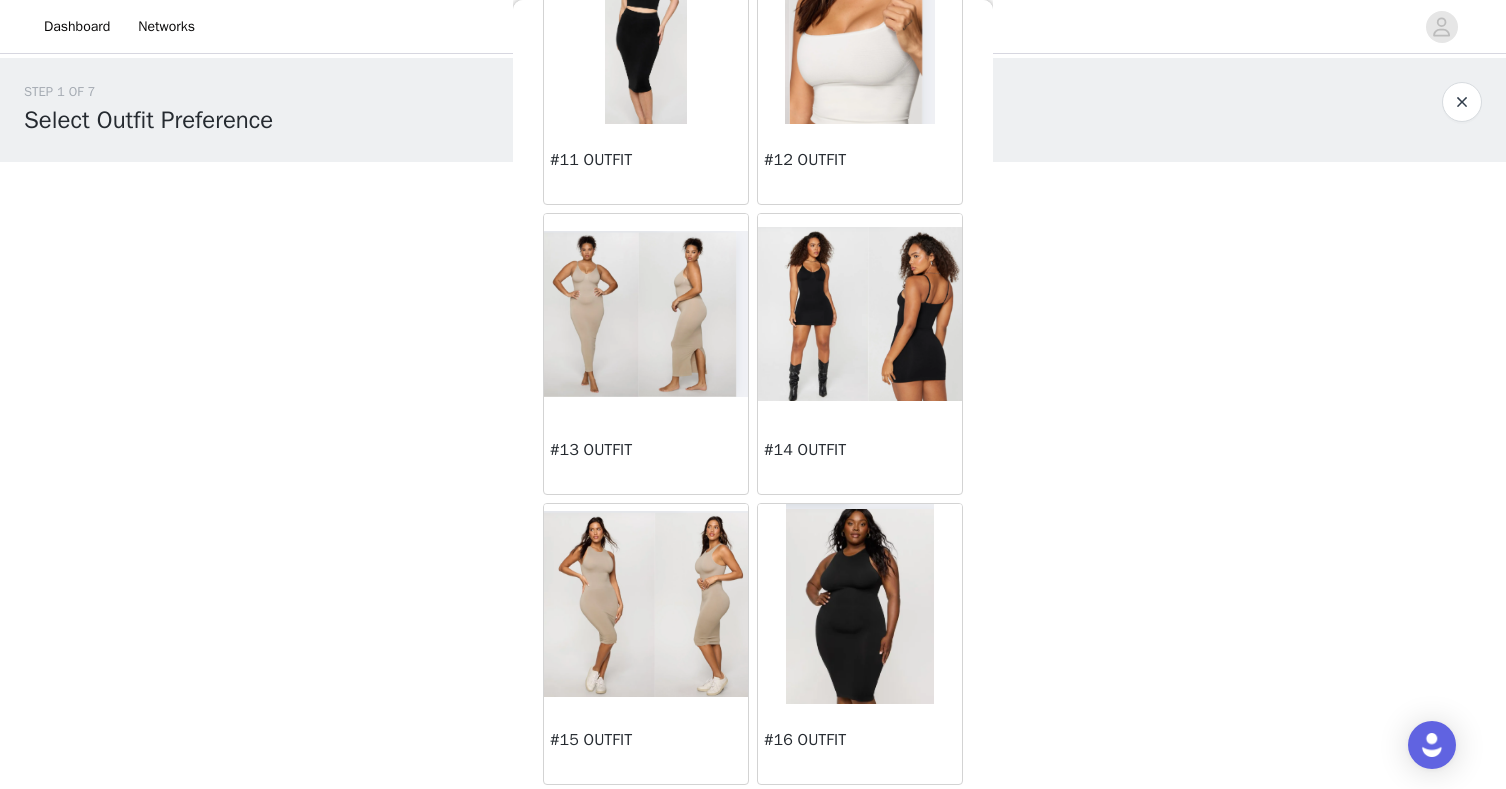 click at bounding box center (646, 604) 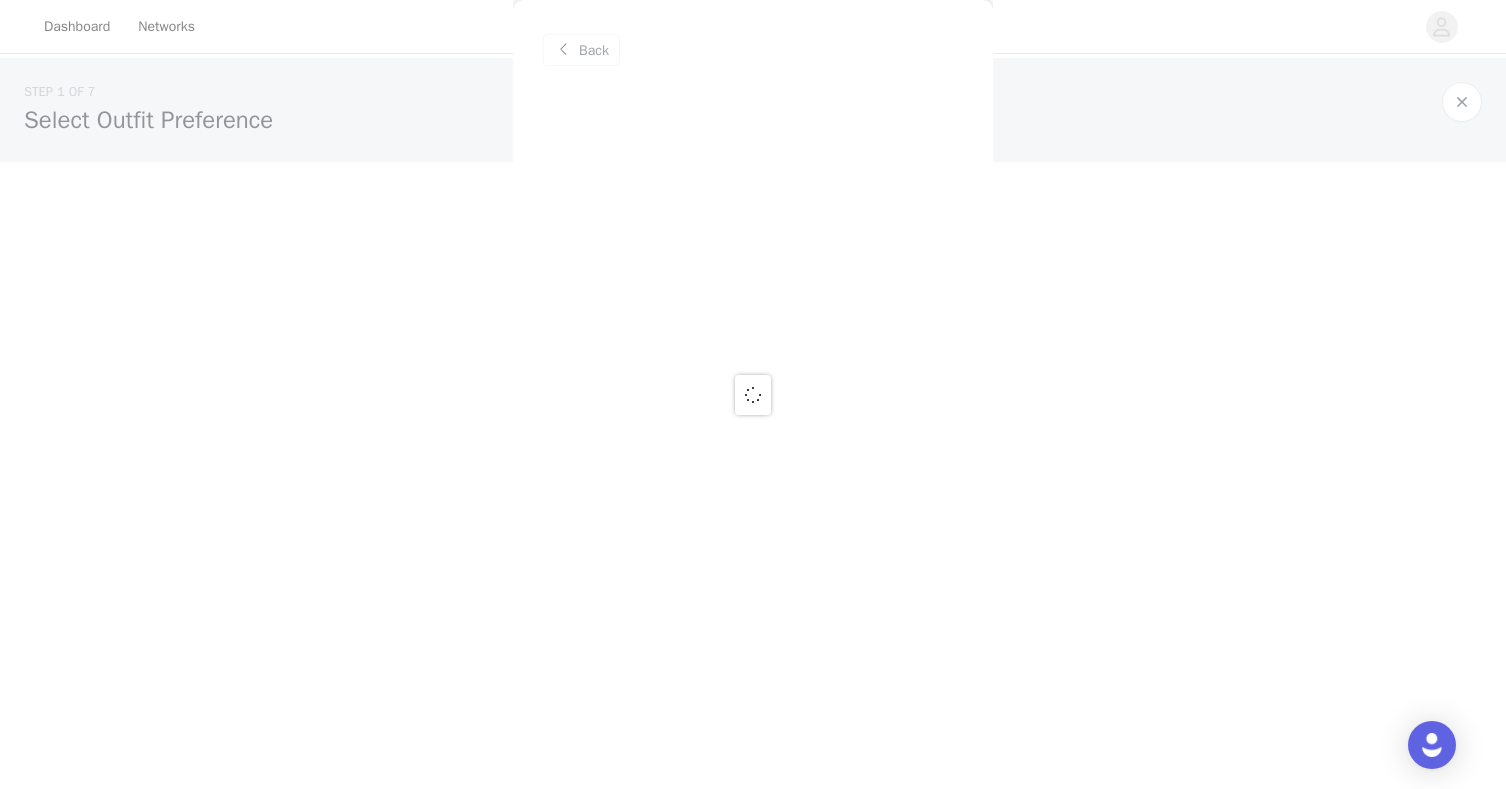 scroll, scrollTop: 0, scrollLeft: 0, axis: both 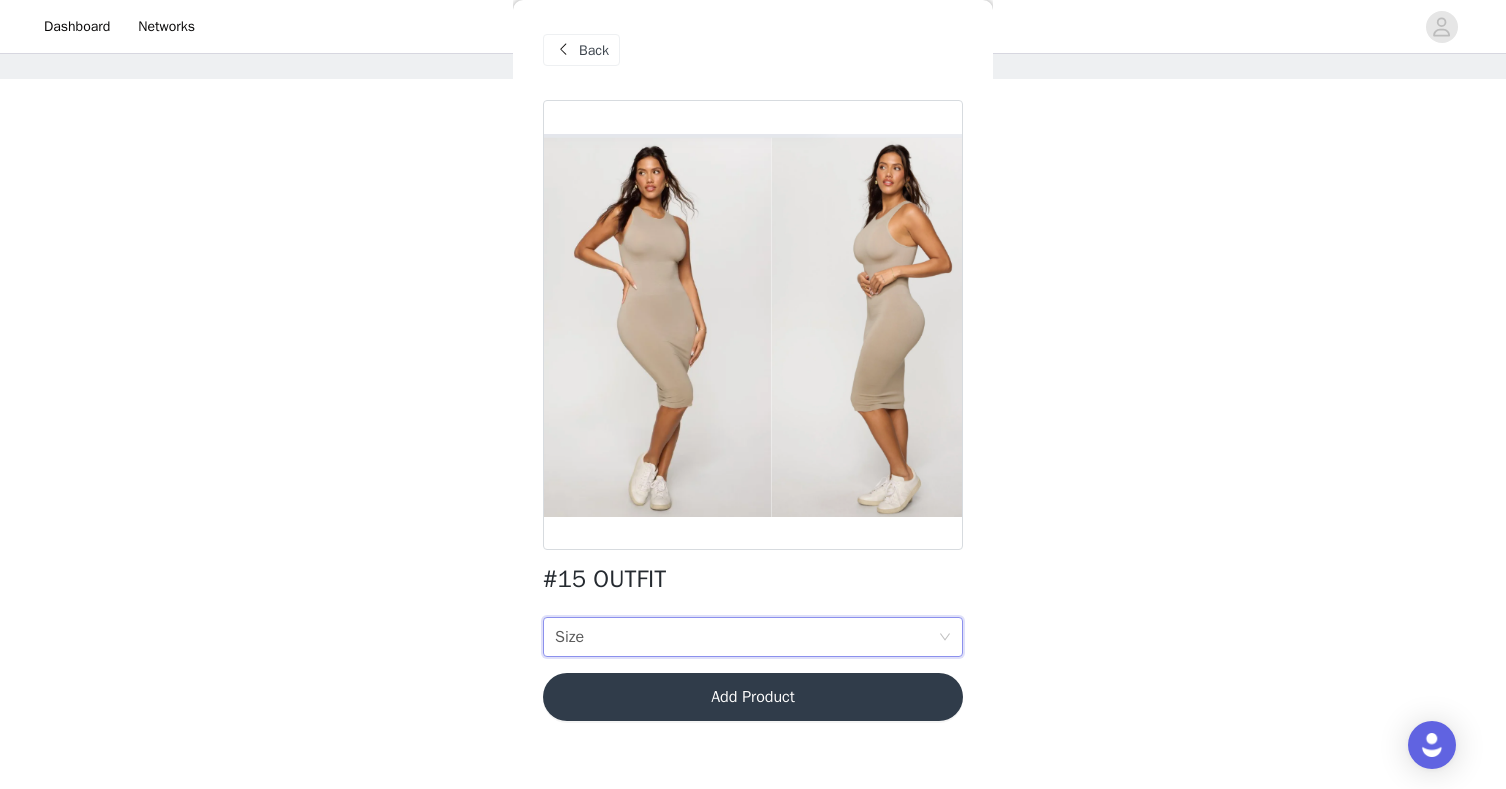 click on "Size Size" at bounding box center [746, 637] 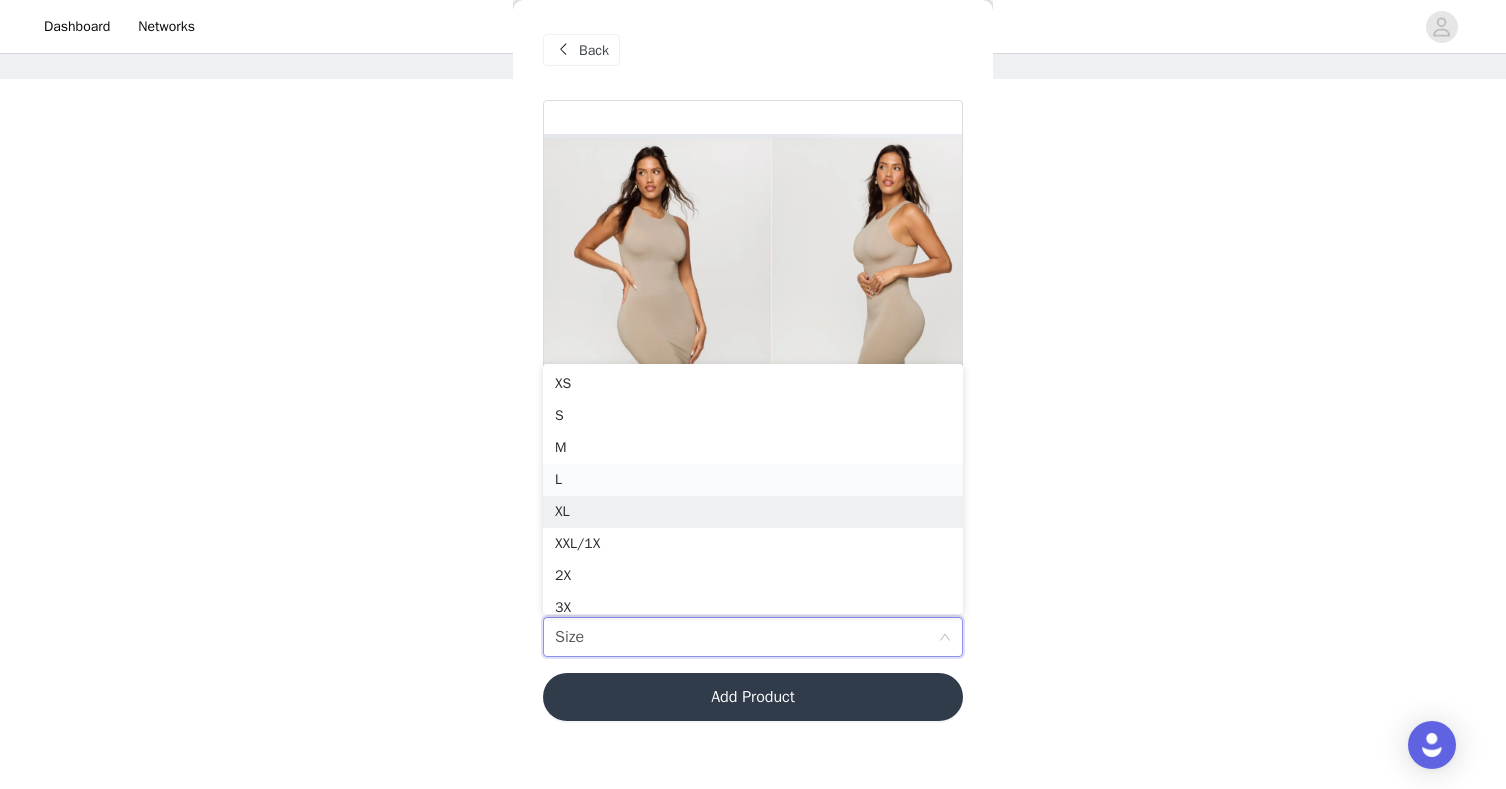 scroll, scrollTop: 10, scrollLeft: 0, axis: vertical 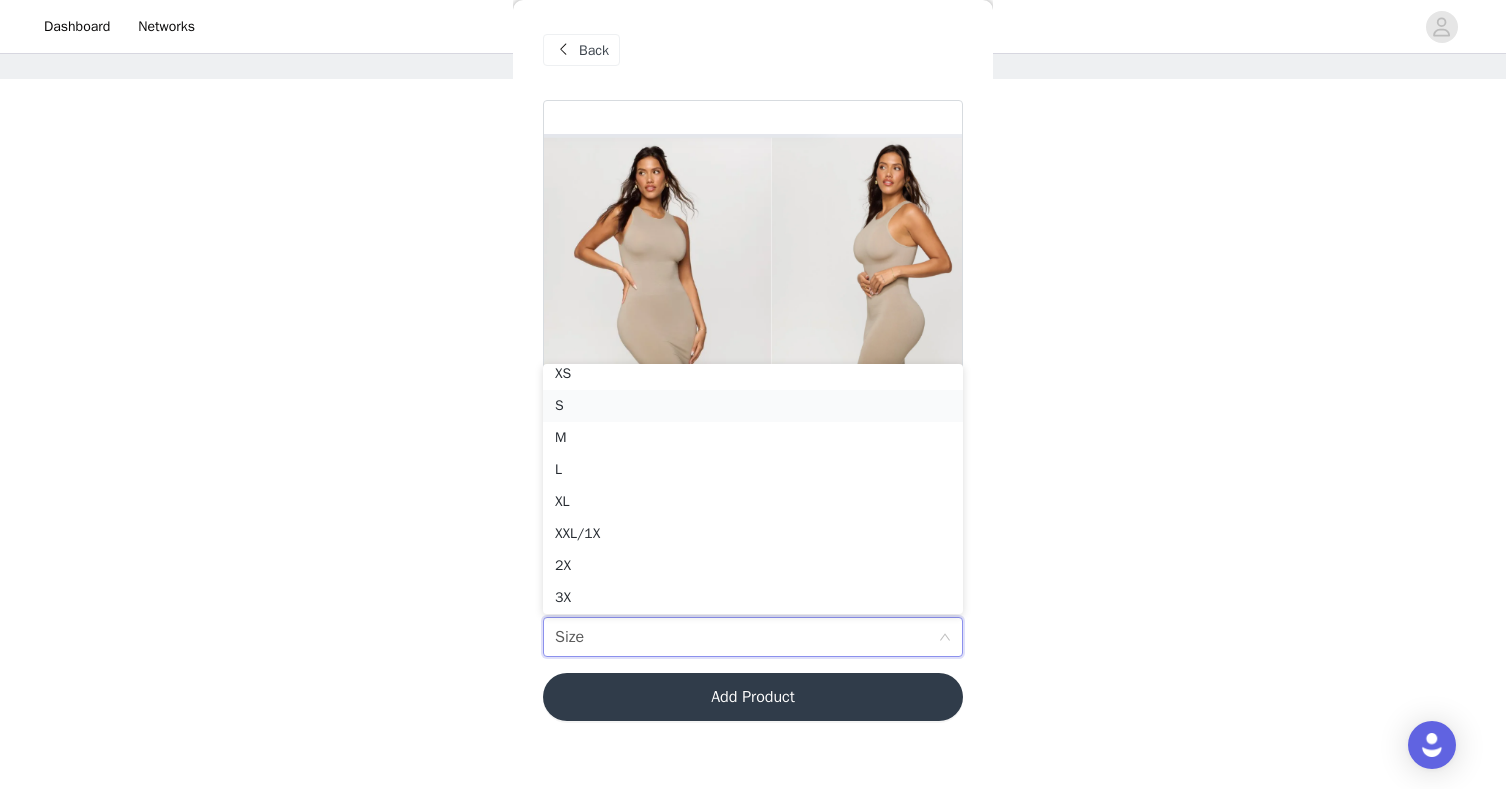 click on "S" at bounding box center [753, 406] 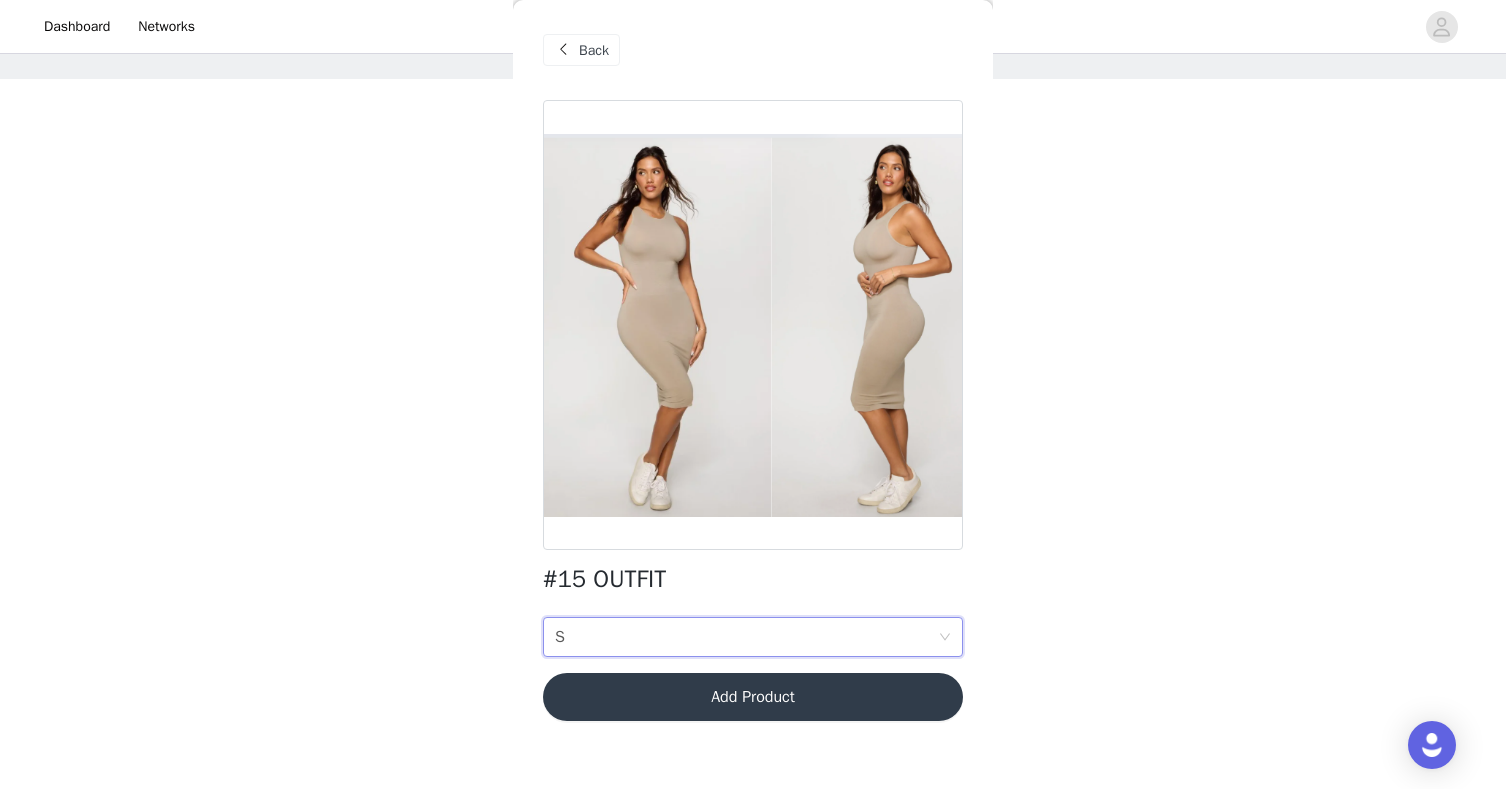 click on "Add Product" at bounding box center [753, 697] 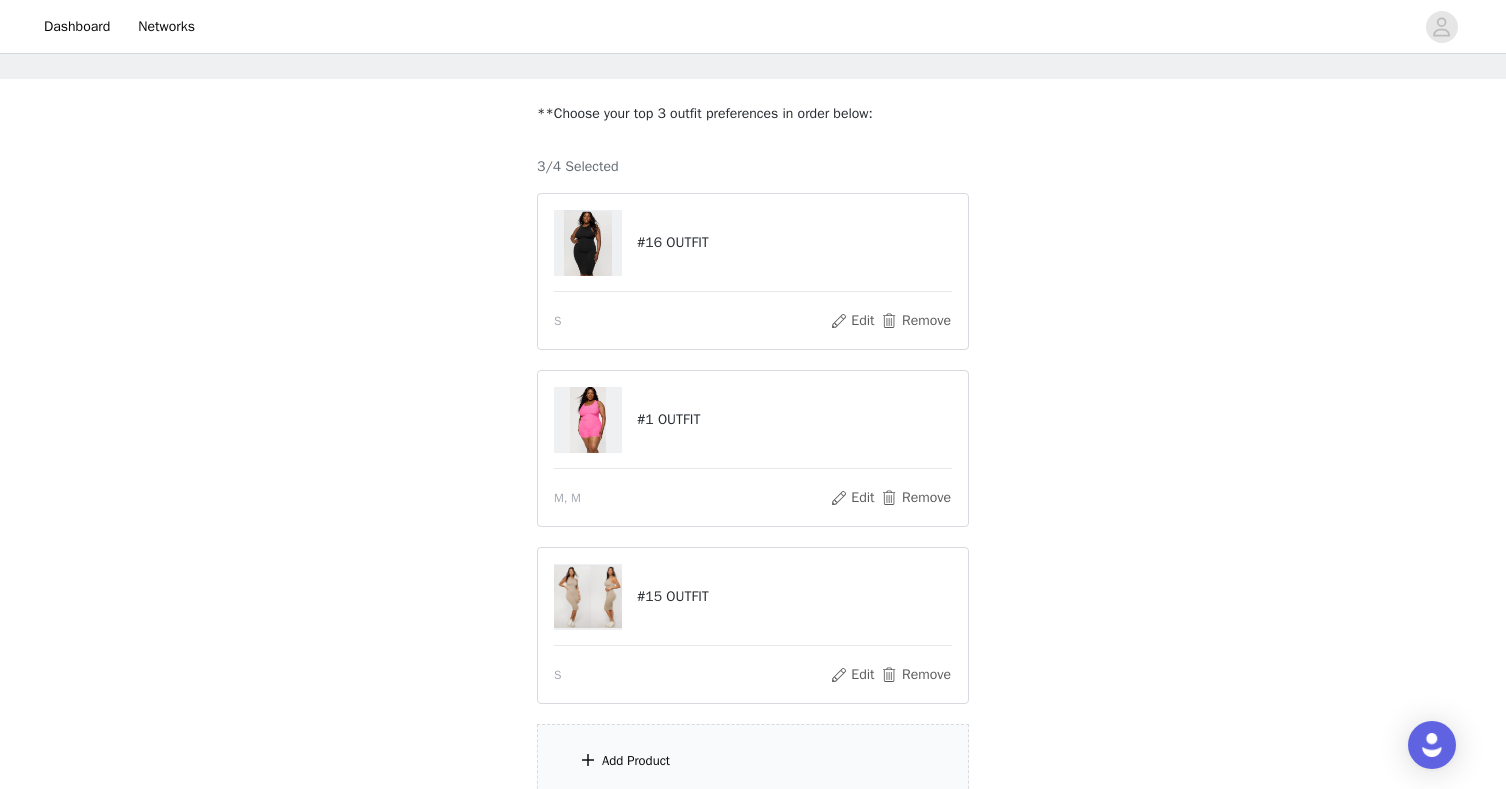 click on "Add Product" at bounding box center [636, 761] 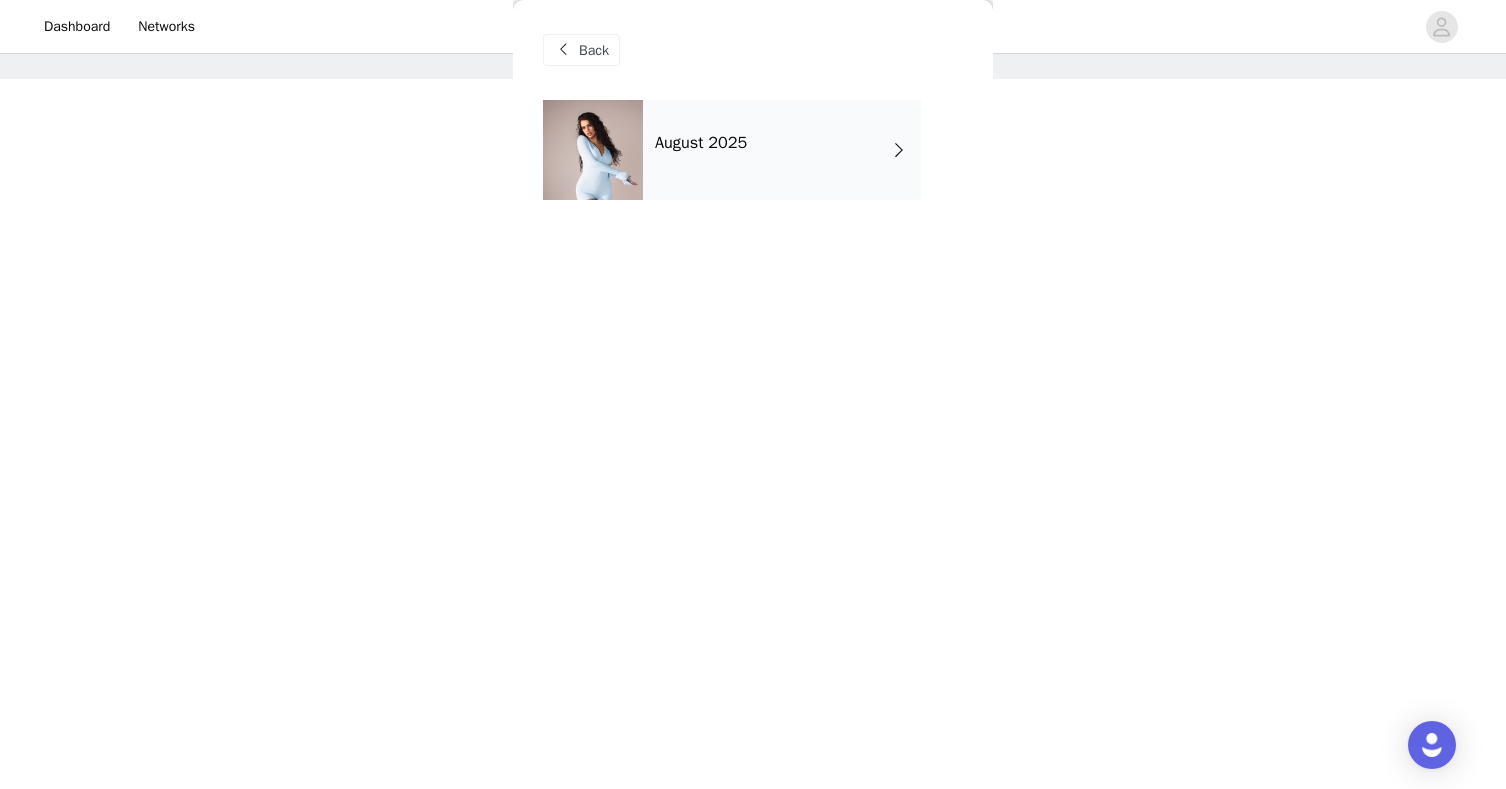 click on "August 2025" at bounding box center [701, 143] 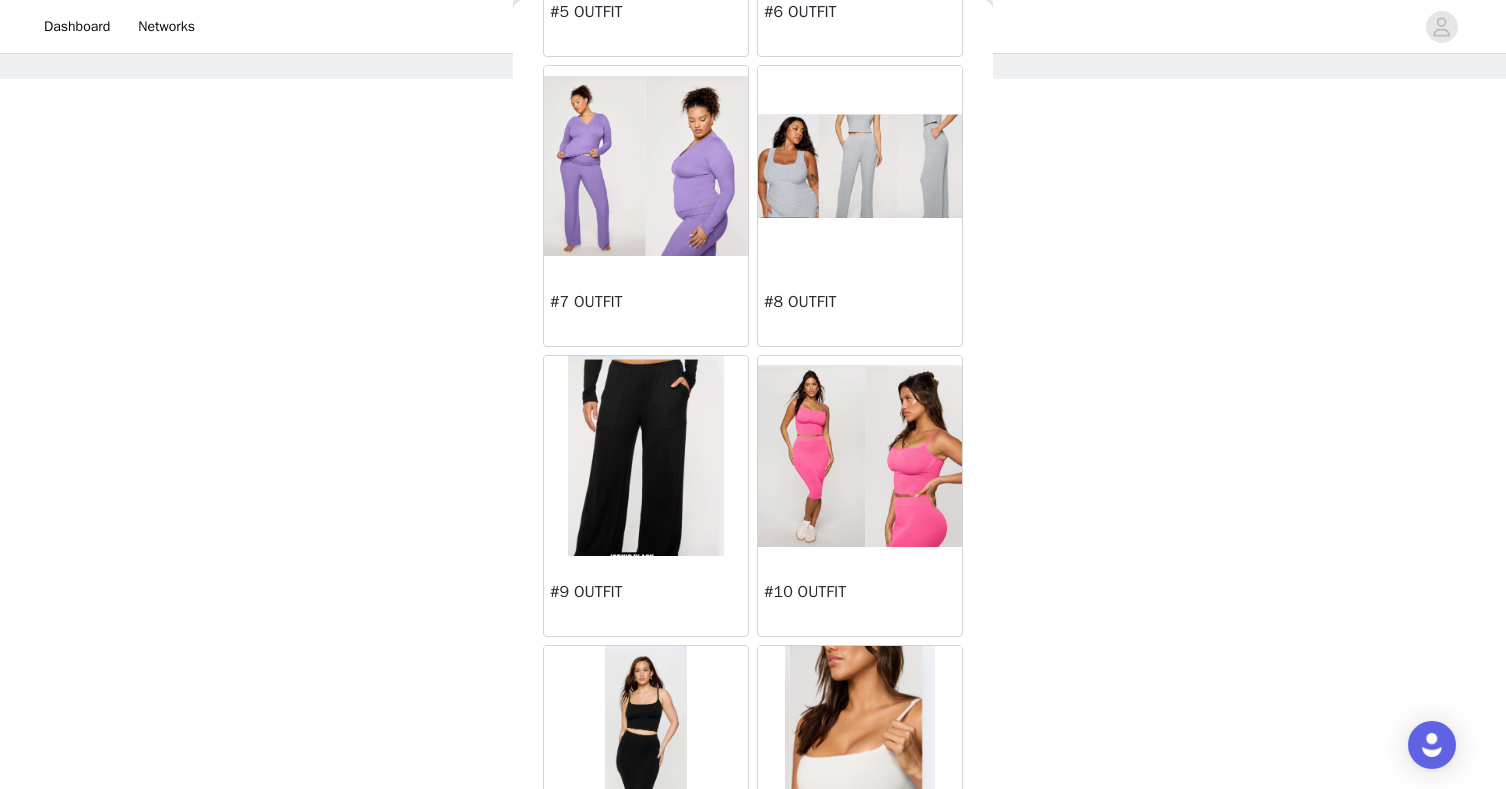 scroll, scrollTop: 907, scrollLeft: 0, axis: vertical 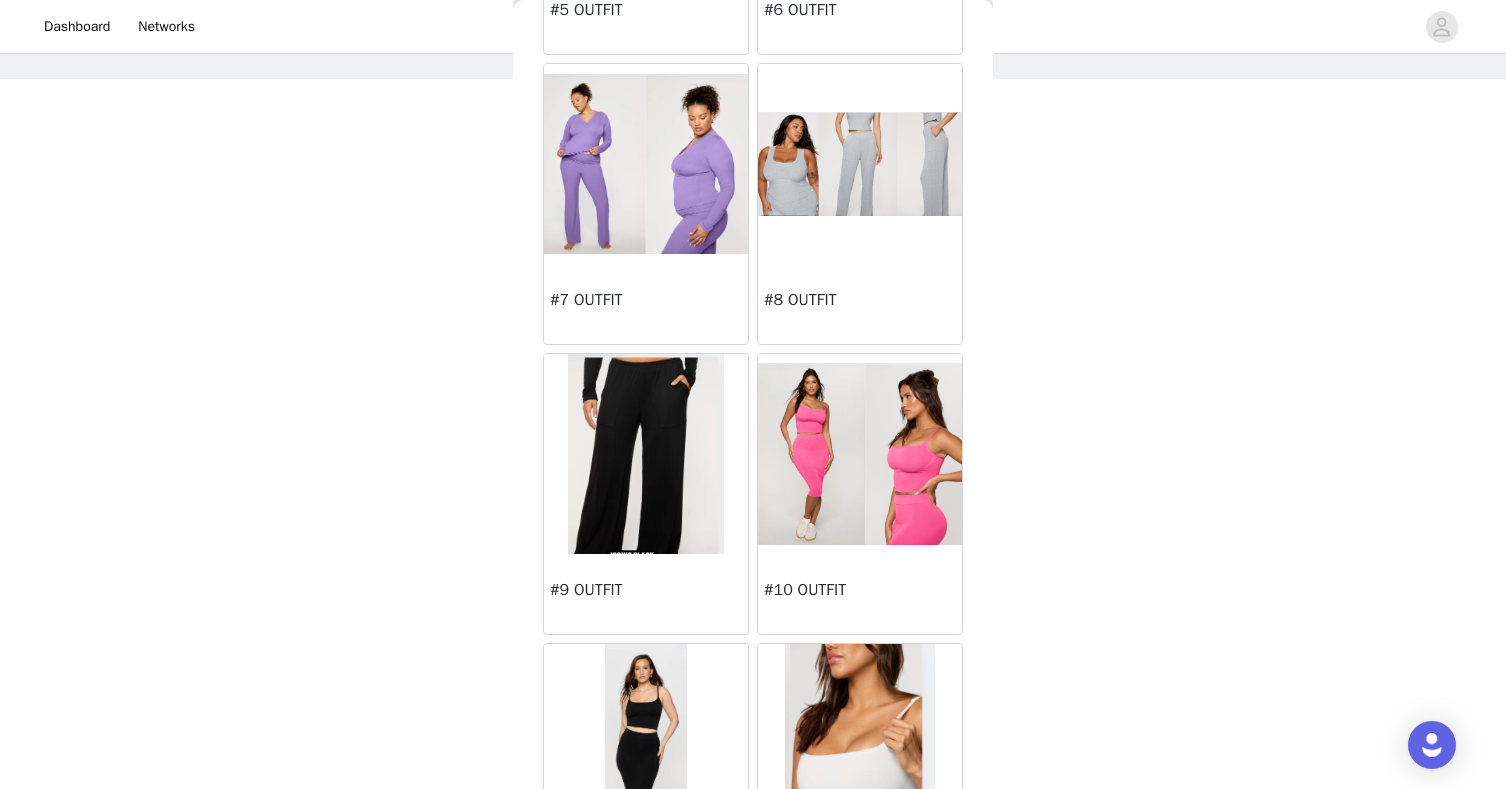 click at bounding box center [860, 454] 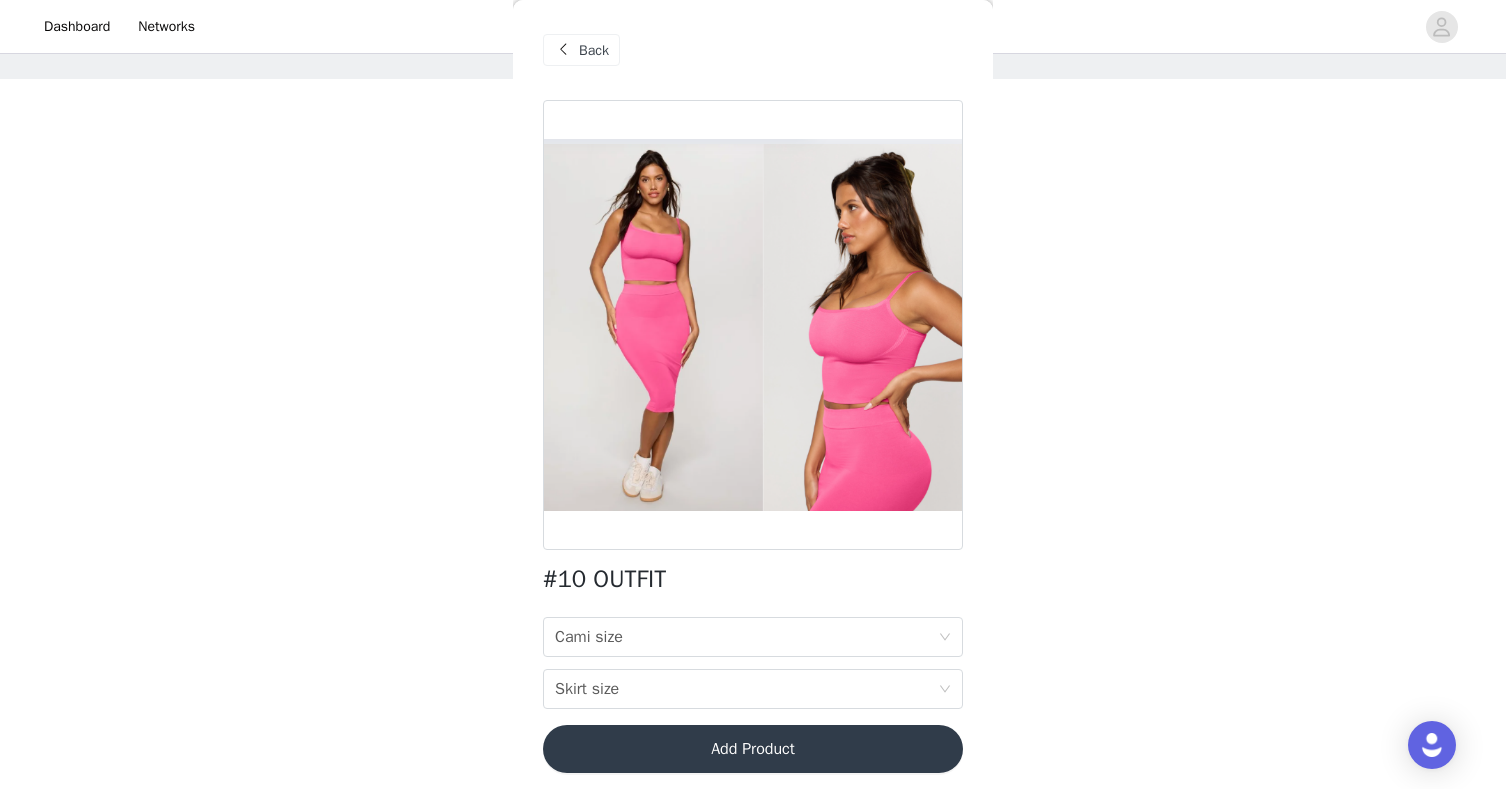 scroll, scrollTop: 8, scrollLeft: 0, axis: vertical 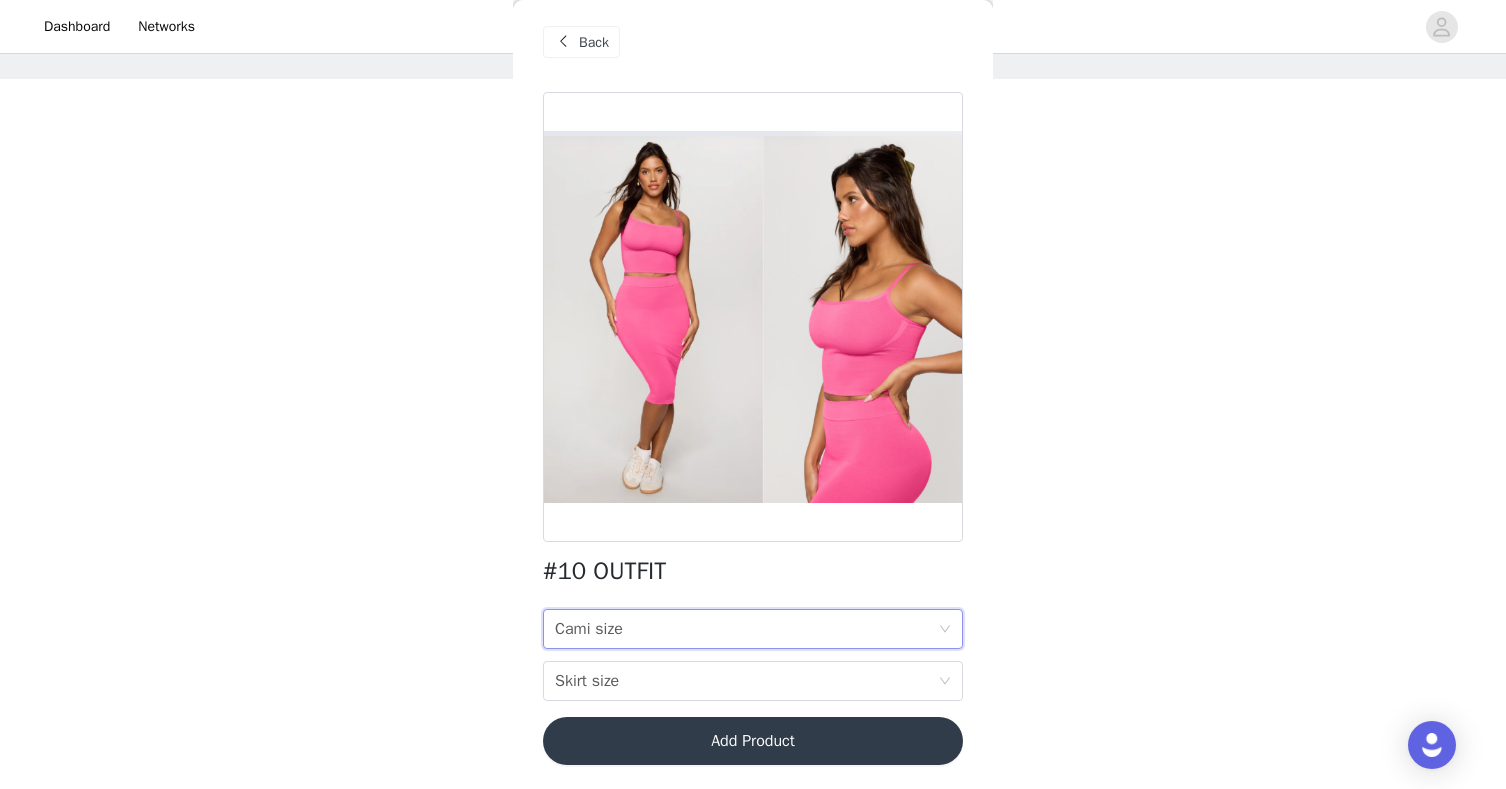 click on "Cami size Cami size" at bounding box center (746, 629) 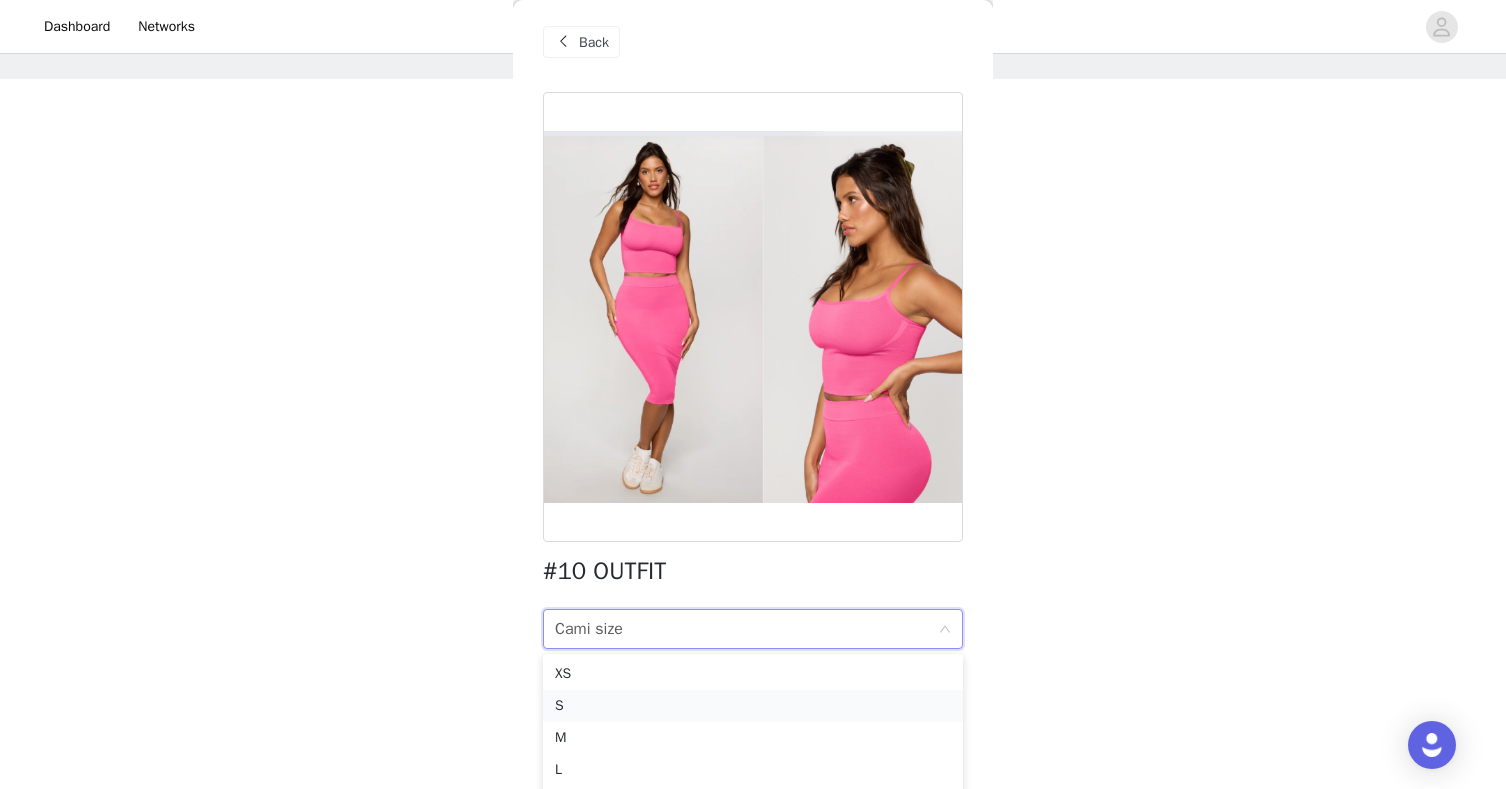 click on "S" at bounding box center [753, 706] 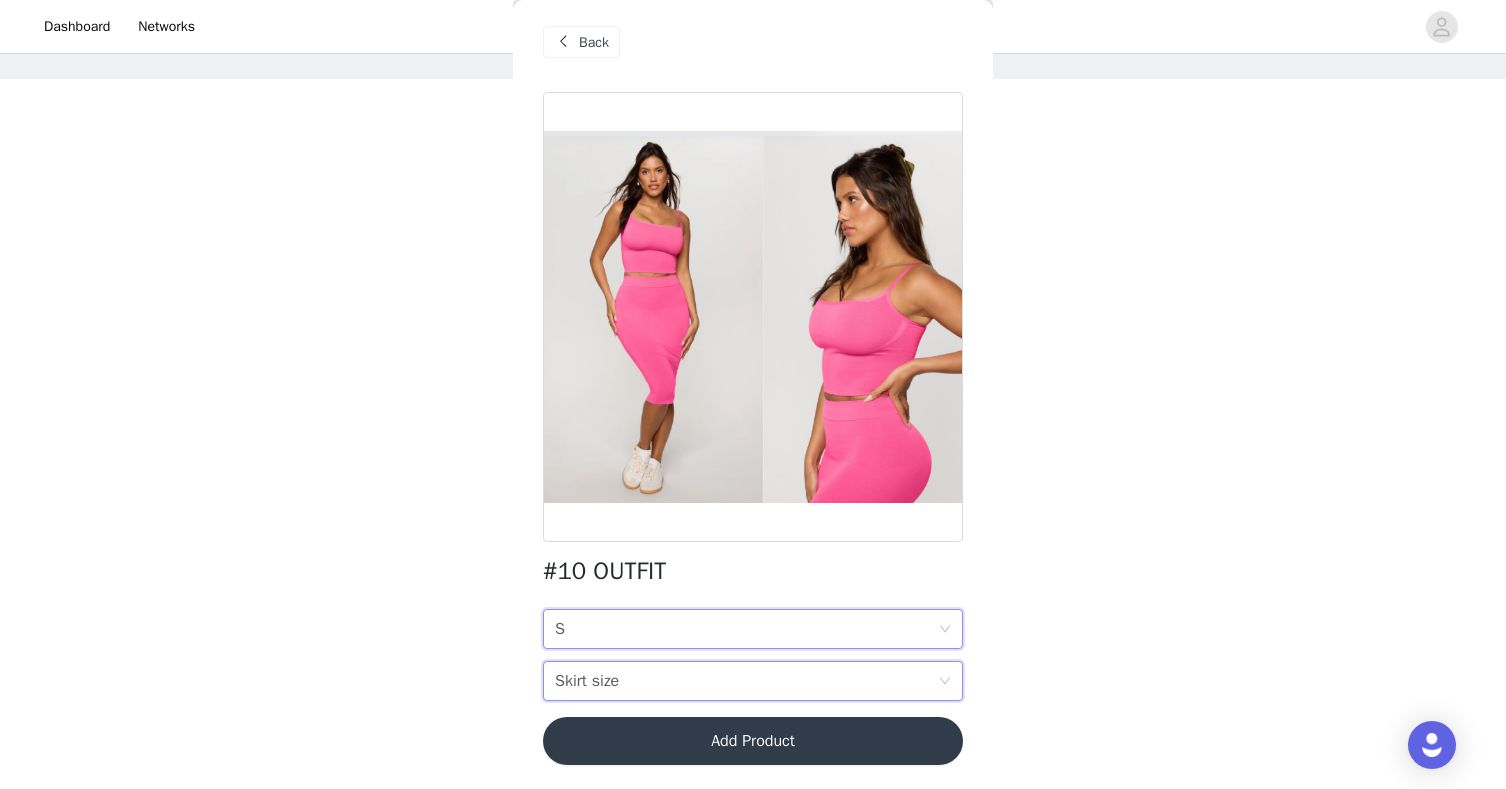 click on "Skirt size" at bounding box center (587, 681) 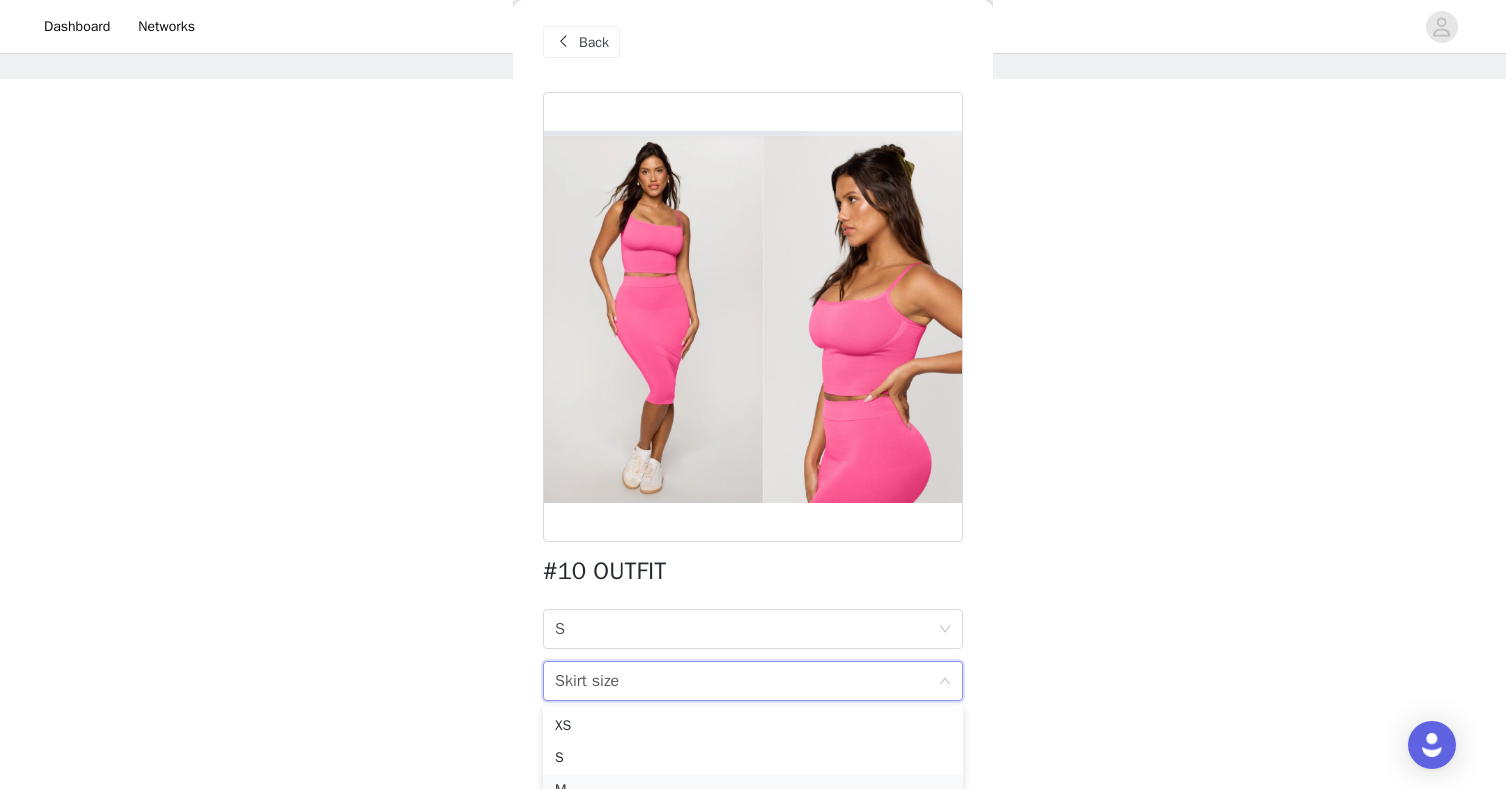 click on "M" at bounding box center [753, 790] 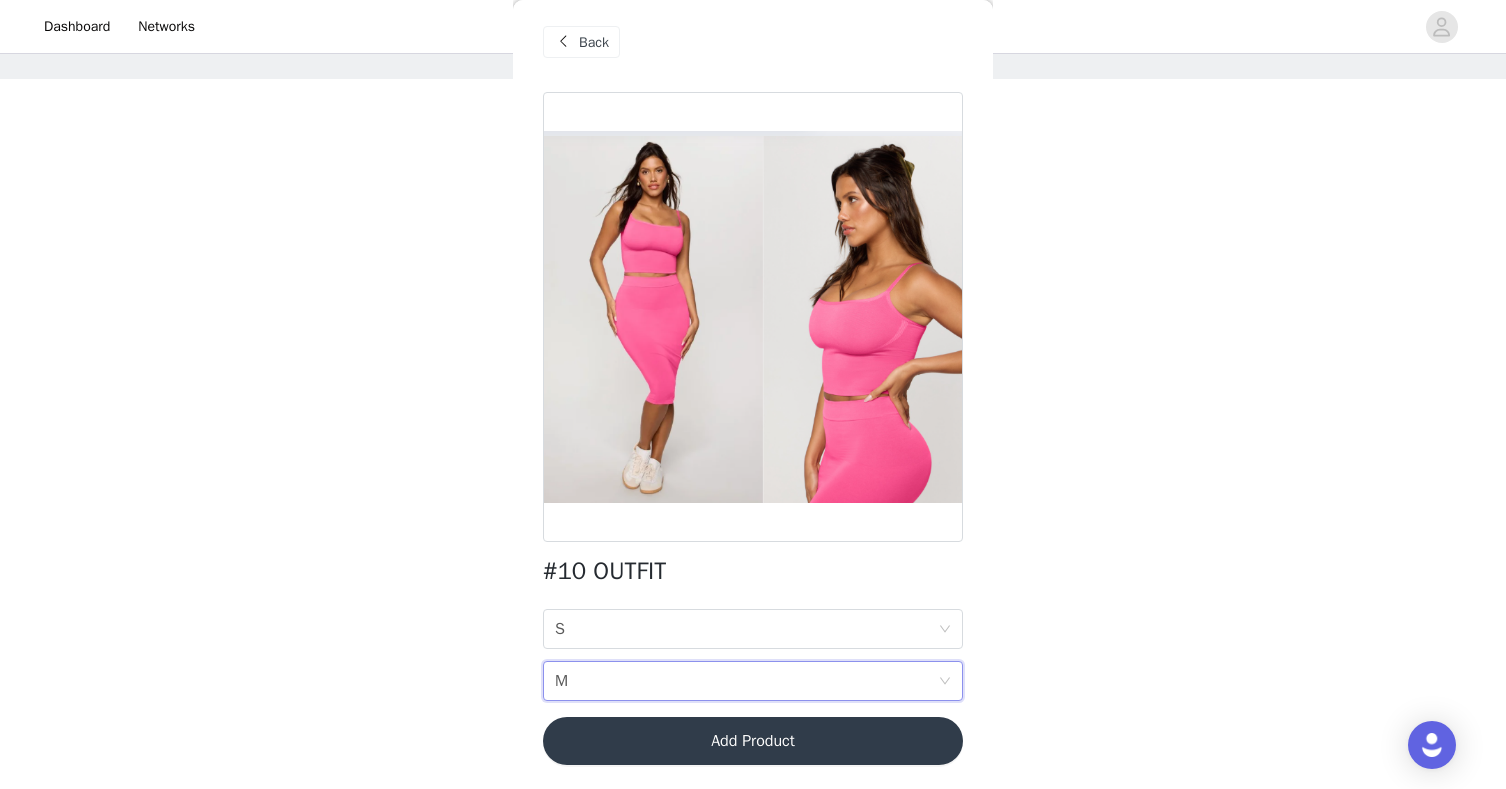 click on "Add Product" at bounding box center [753, 741] 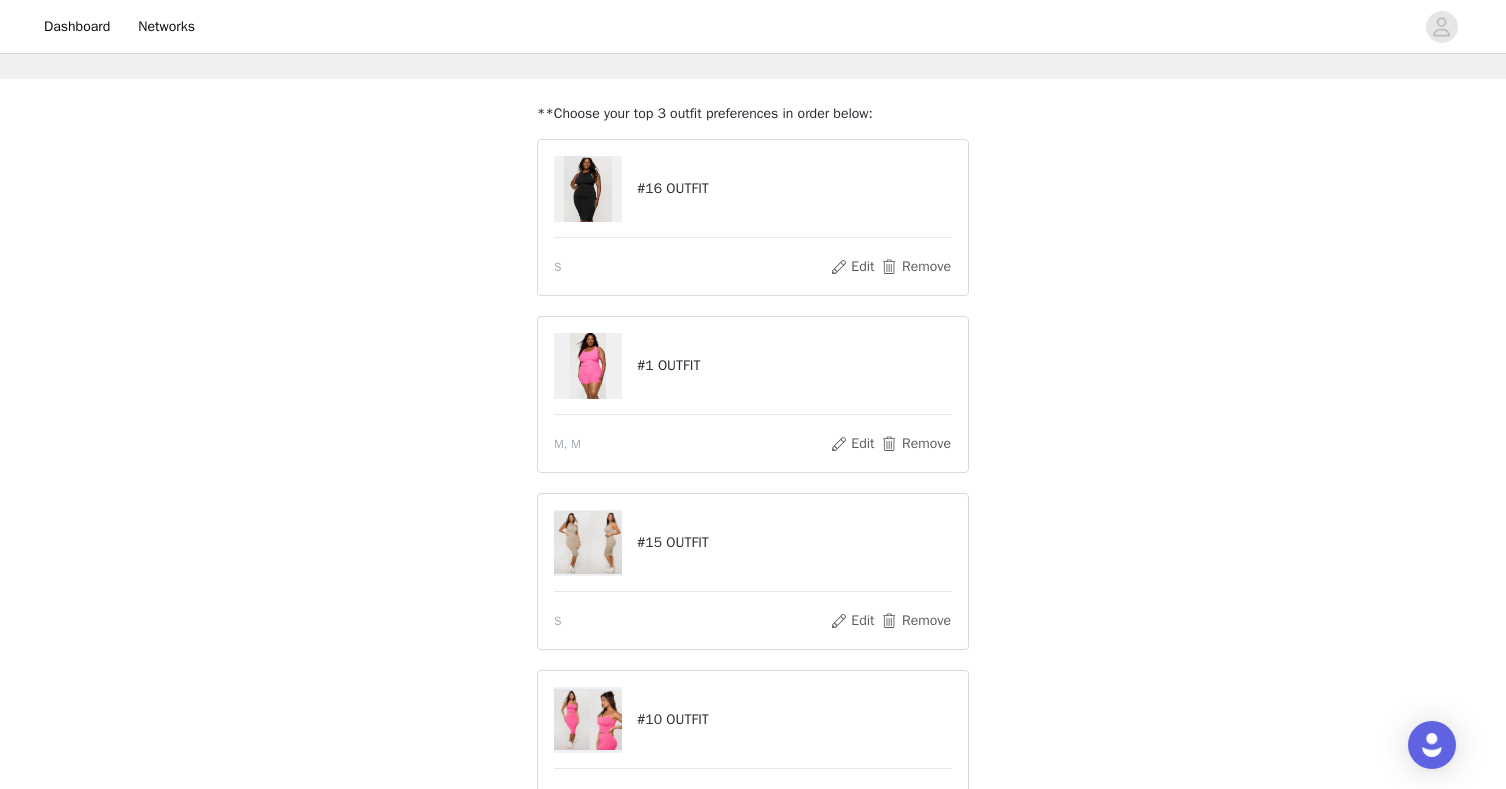 scroll, scrollTop: 308, scrollLeft: 0, axis: vertical 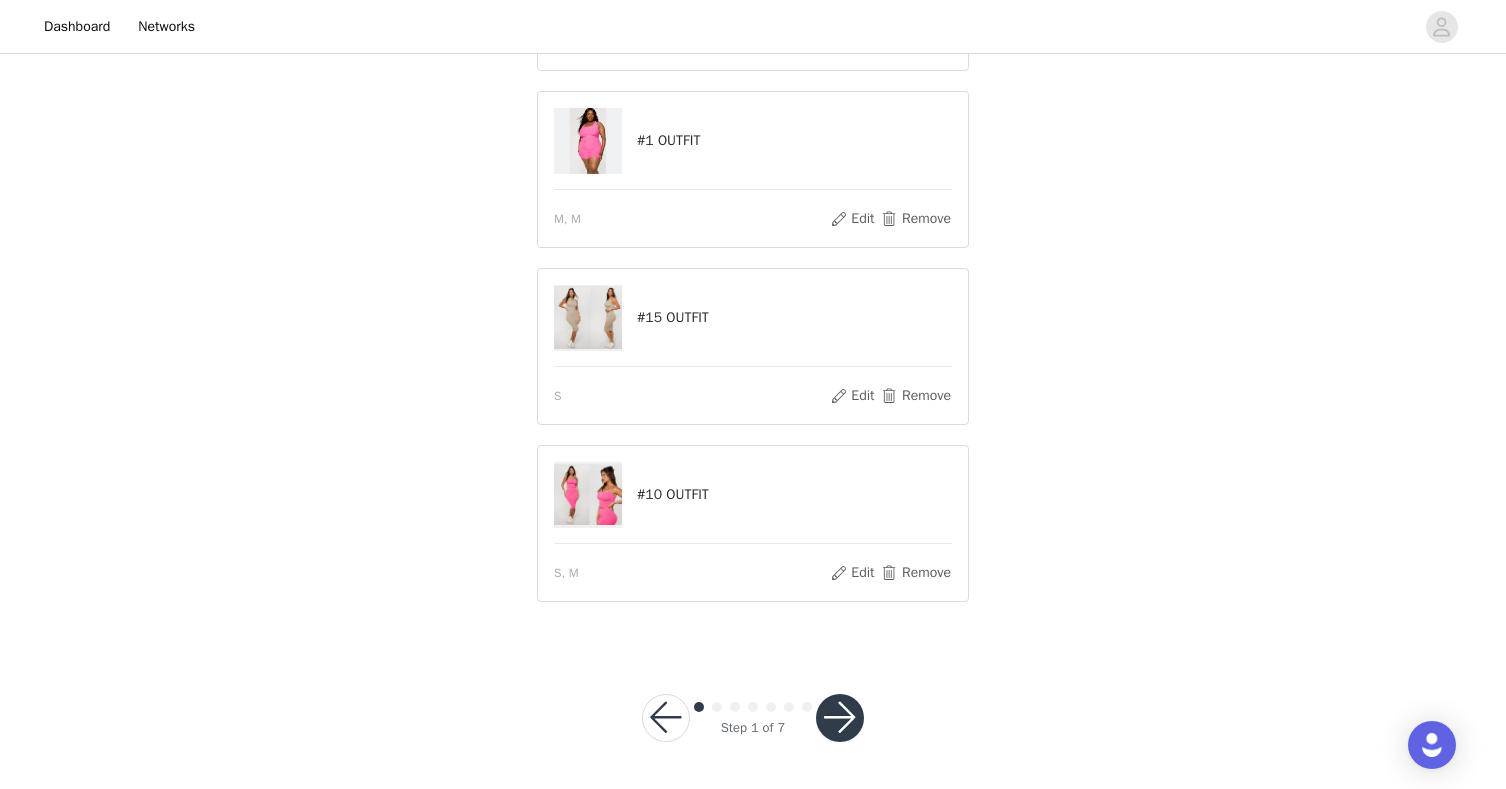 click at bounding box center [840, 718] 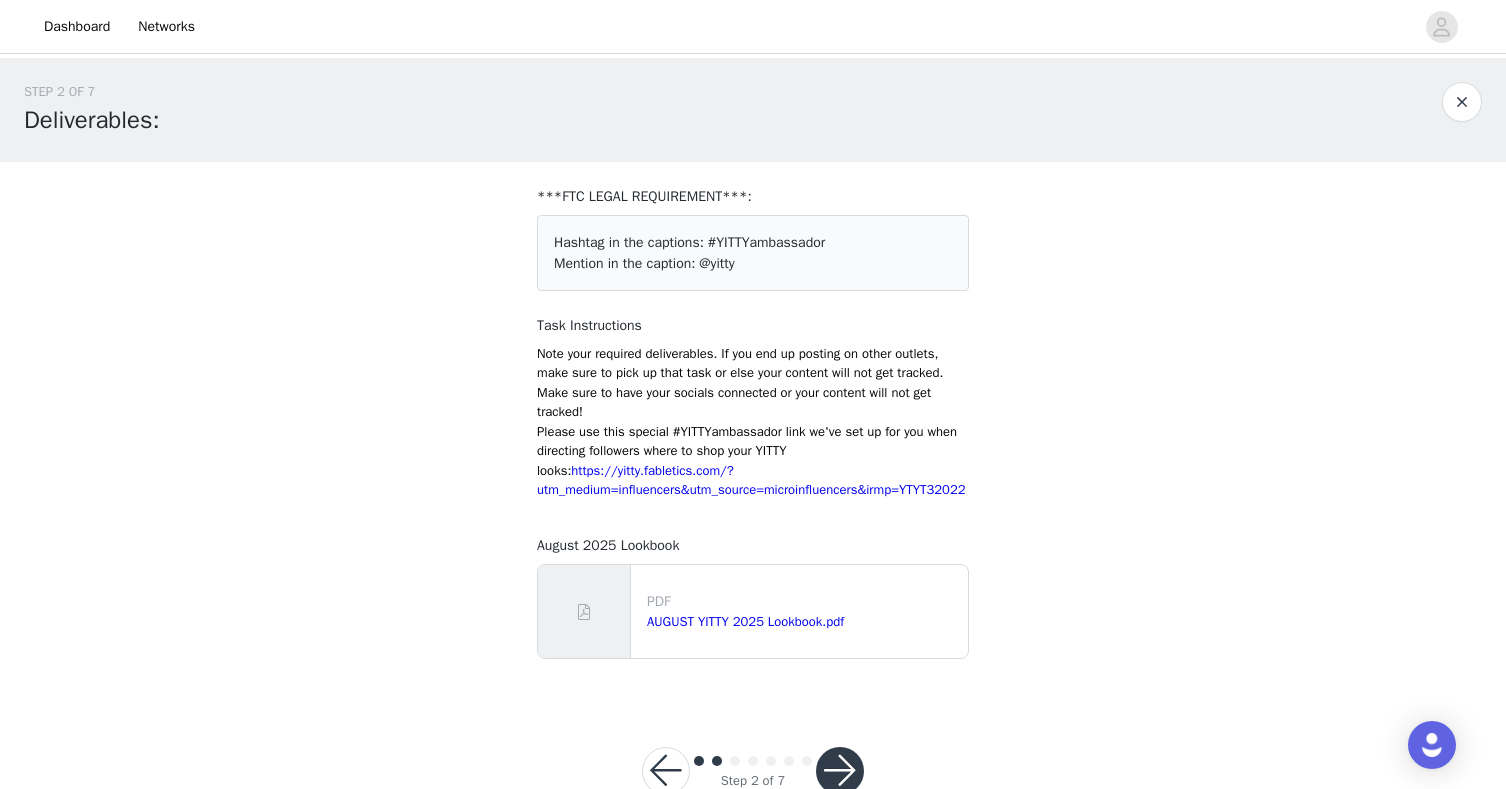 scroll, scrollTop: 73, scrollLeft: 0, axis: vertical 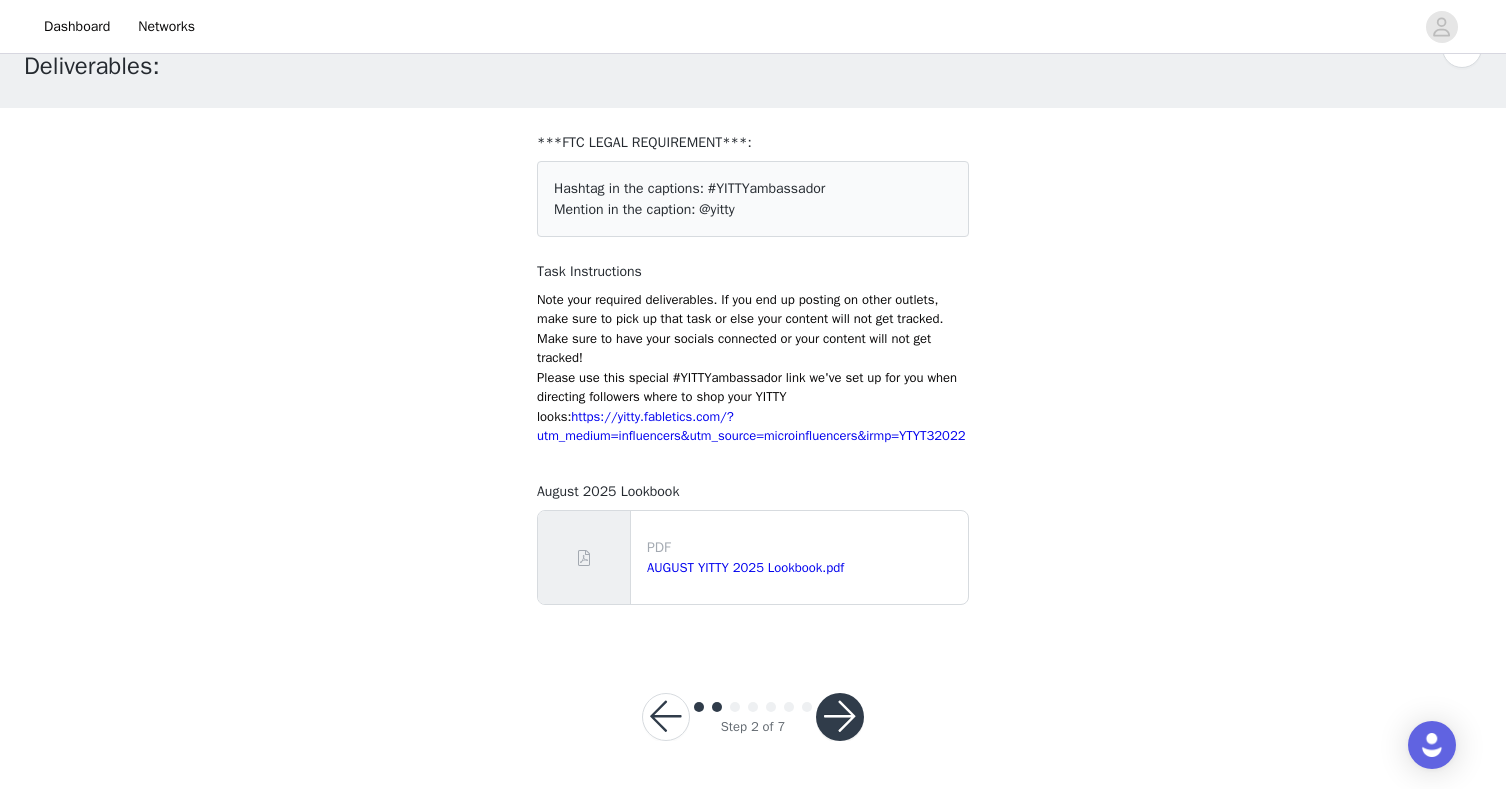 click at bounding box center (840, 717) 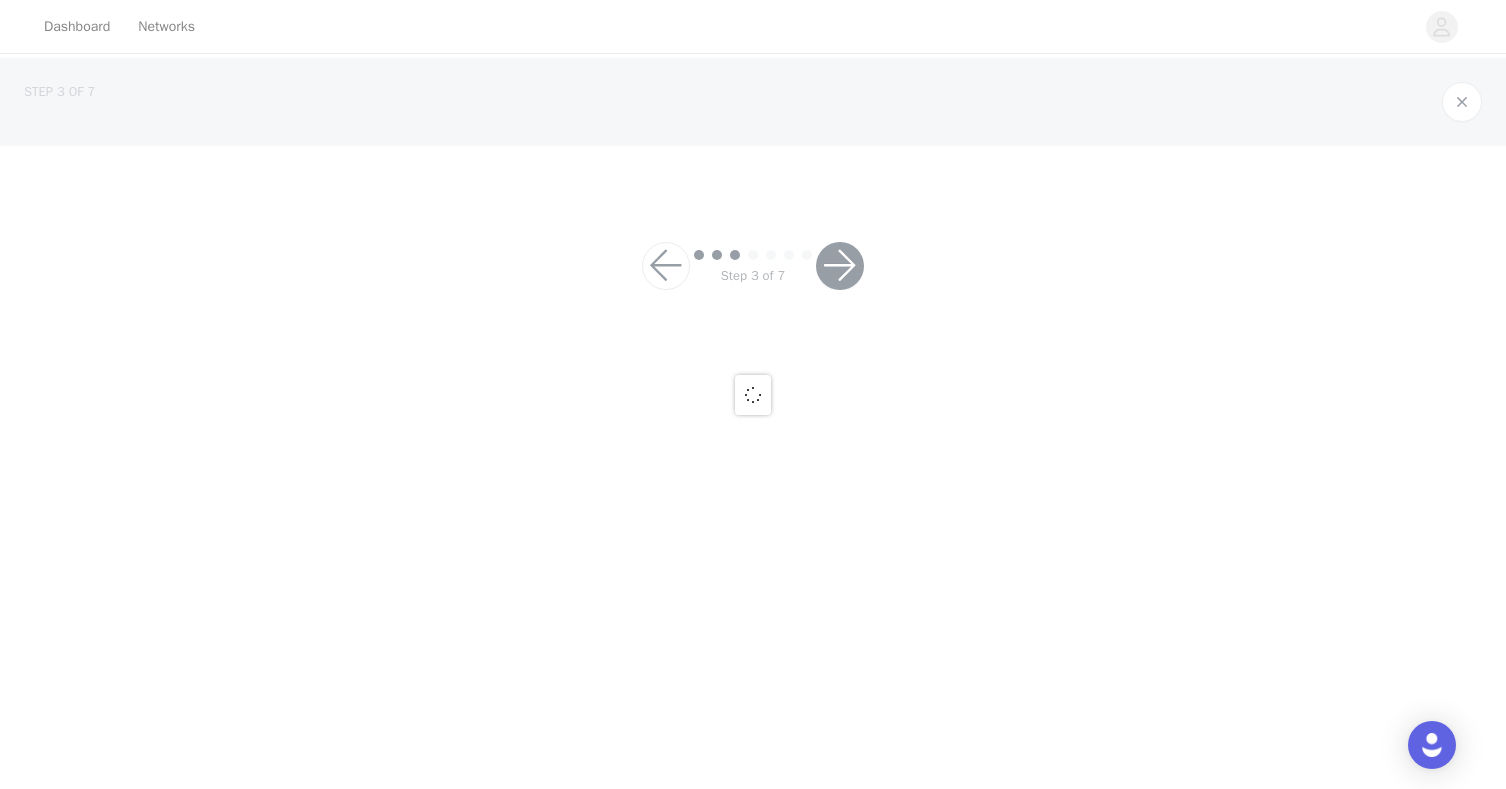 scroll, scrollTop: 0, scrollLeft: 0, axis: both 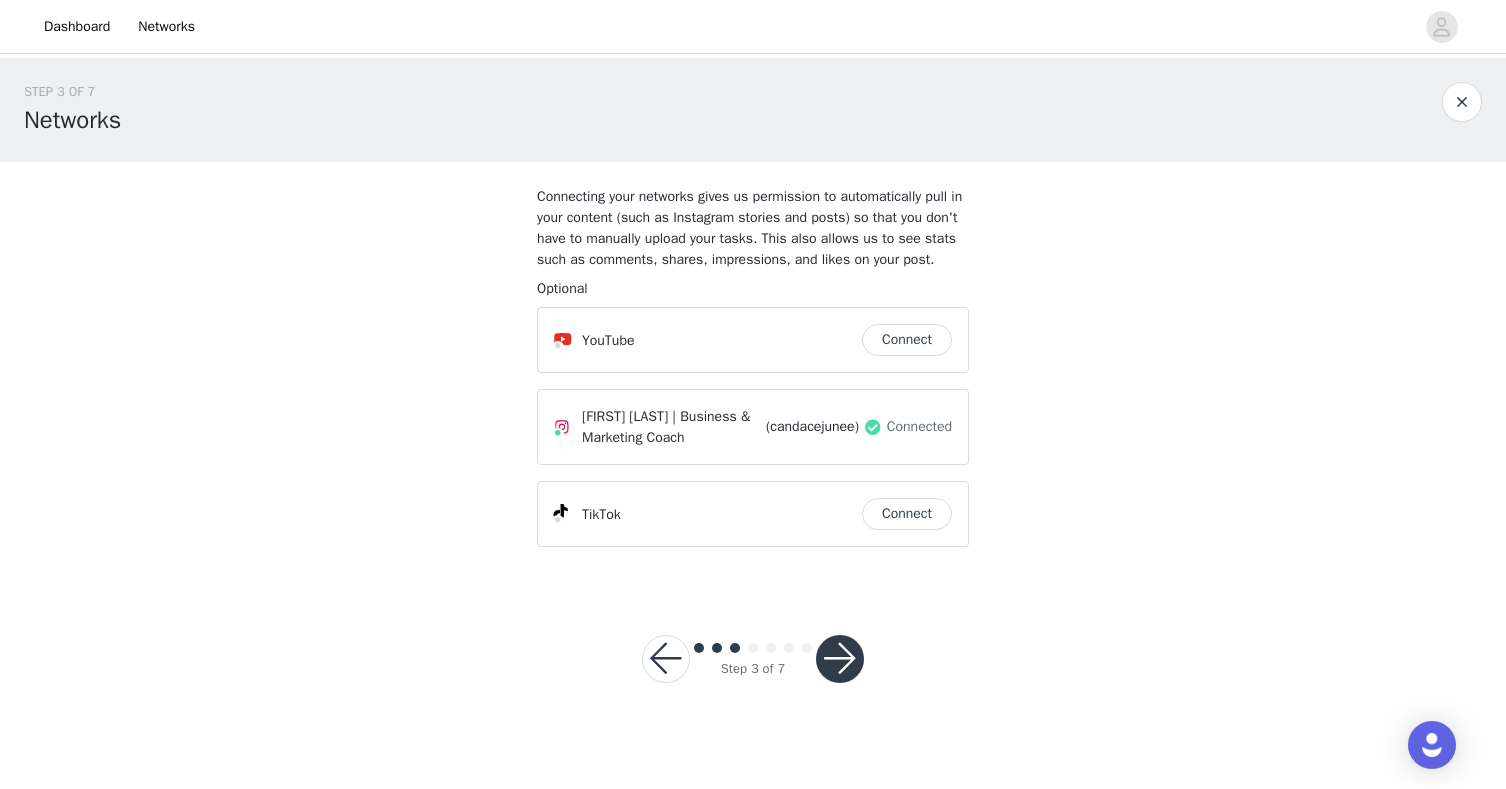 click at bounding box center [840, 659] 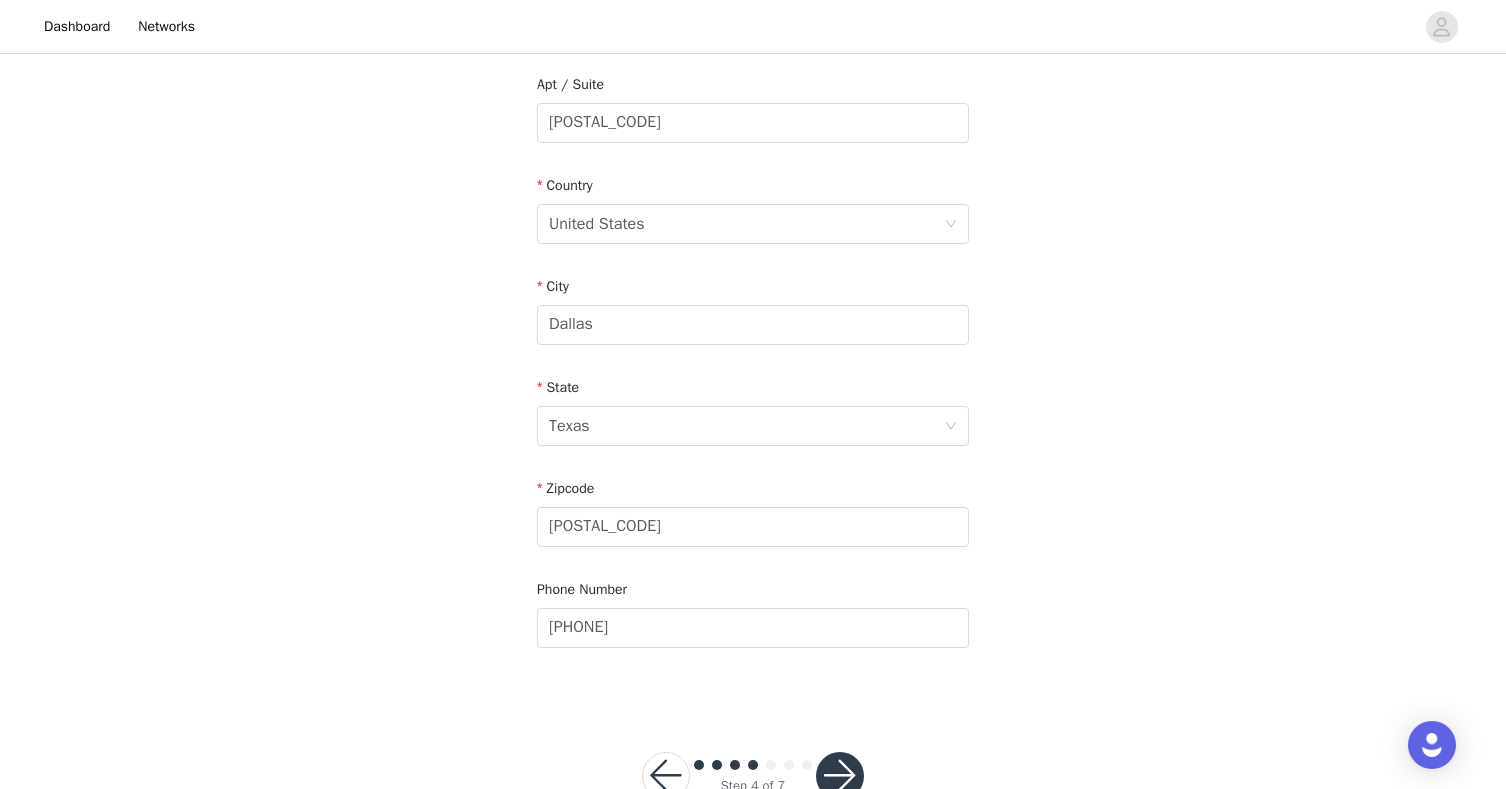 scroll, scrollTop: 595, scrollLeft: 0, axis: vertical 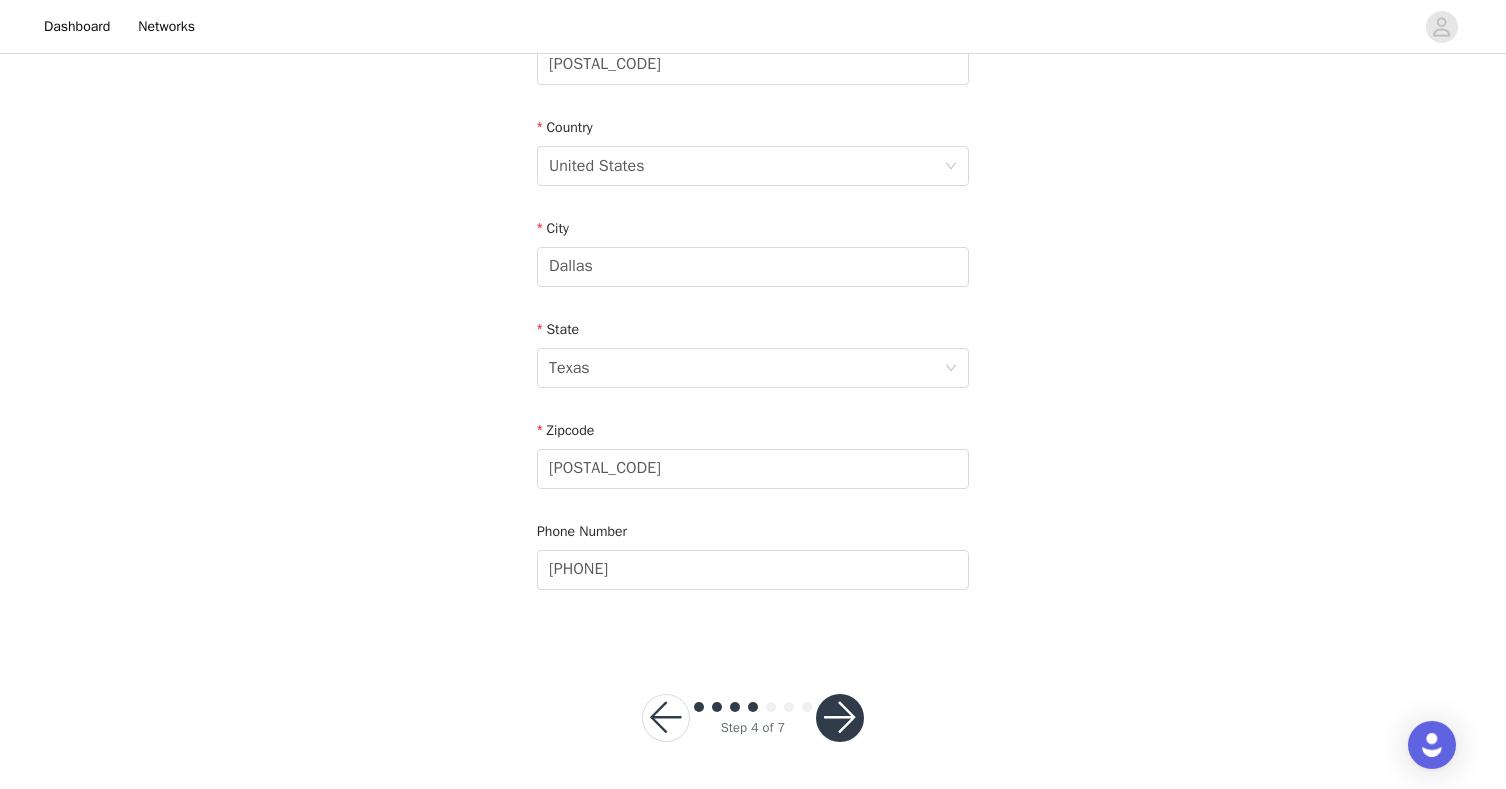 click at bounding box center (840, 718) 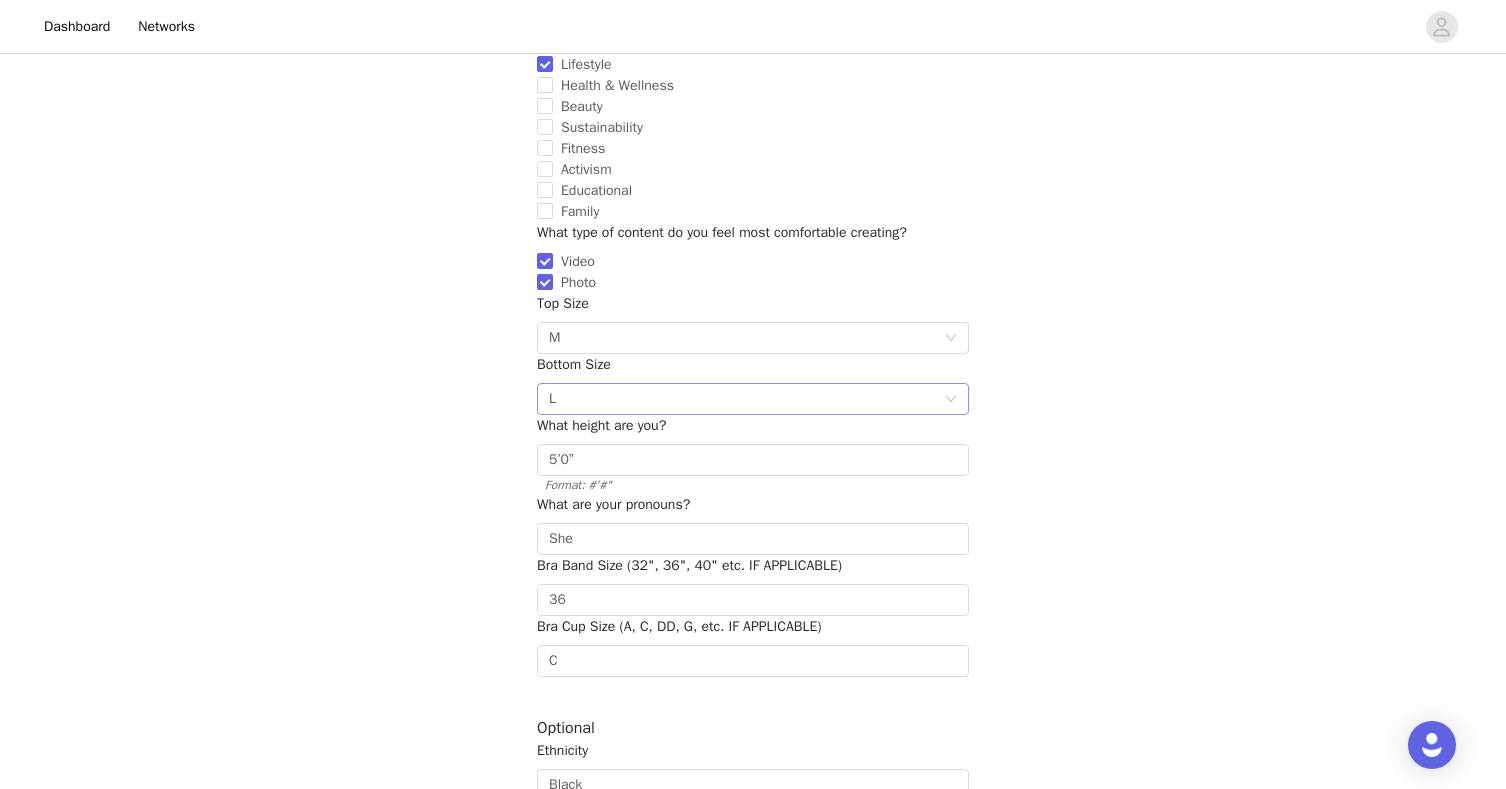 scroll, scrollTop: 406, scrollLeft: 0, axis: vertical 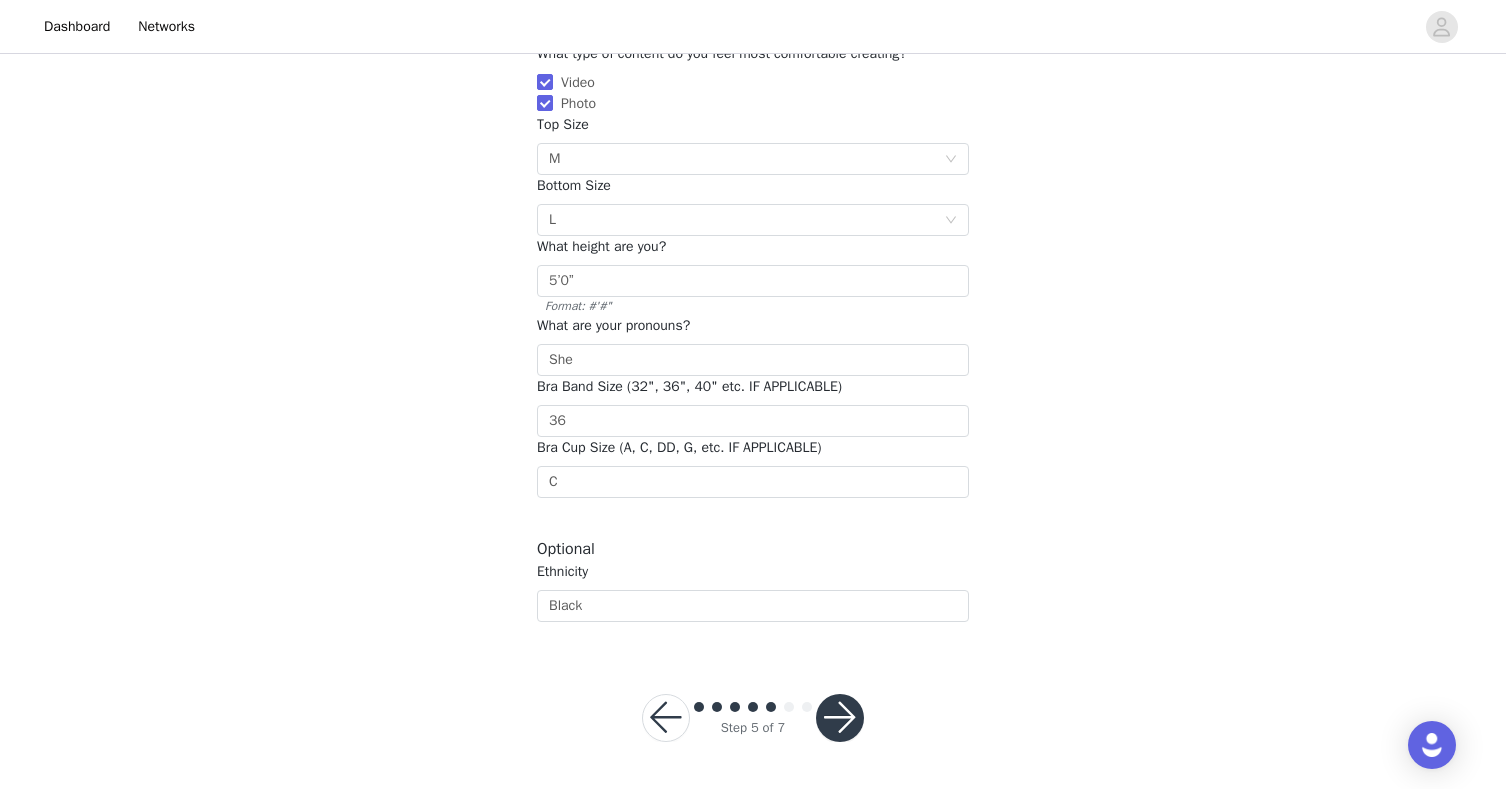 click at bounding box center (840, 718) 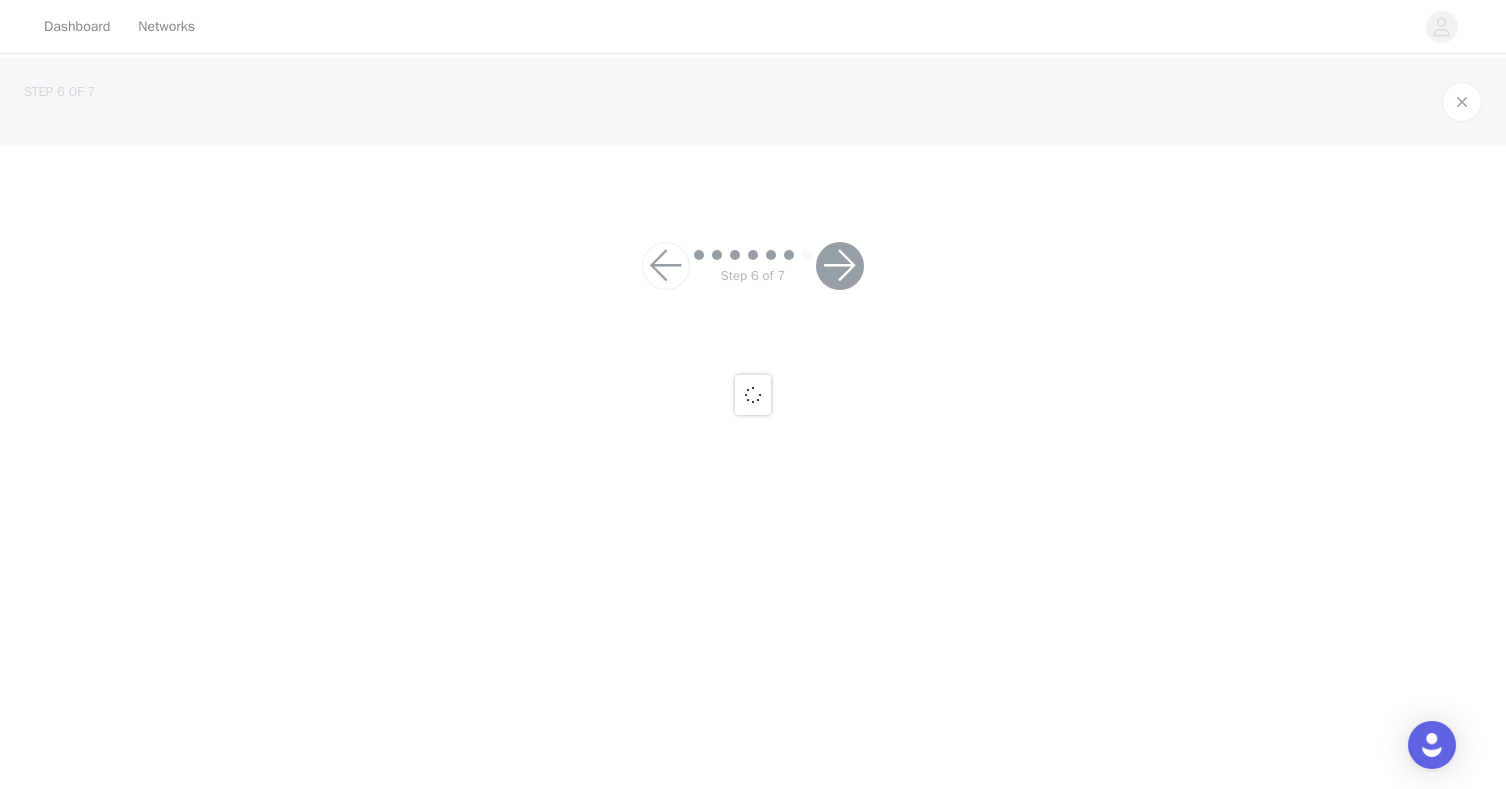 scroll, scrollTop: 0, scrollLeft: 0, axis: both 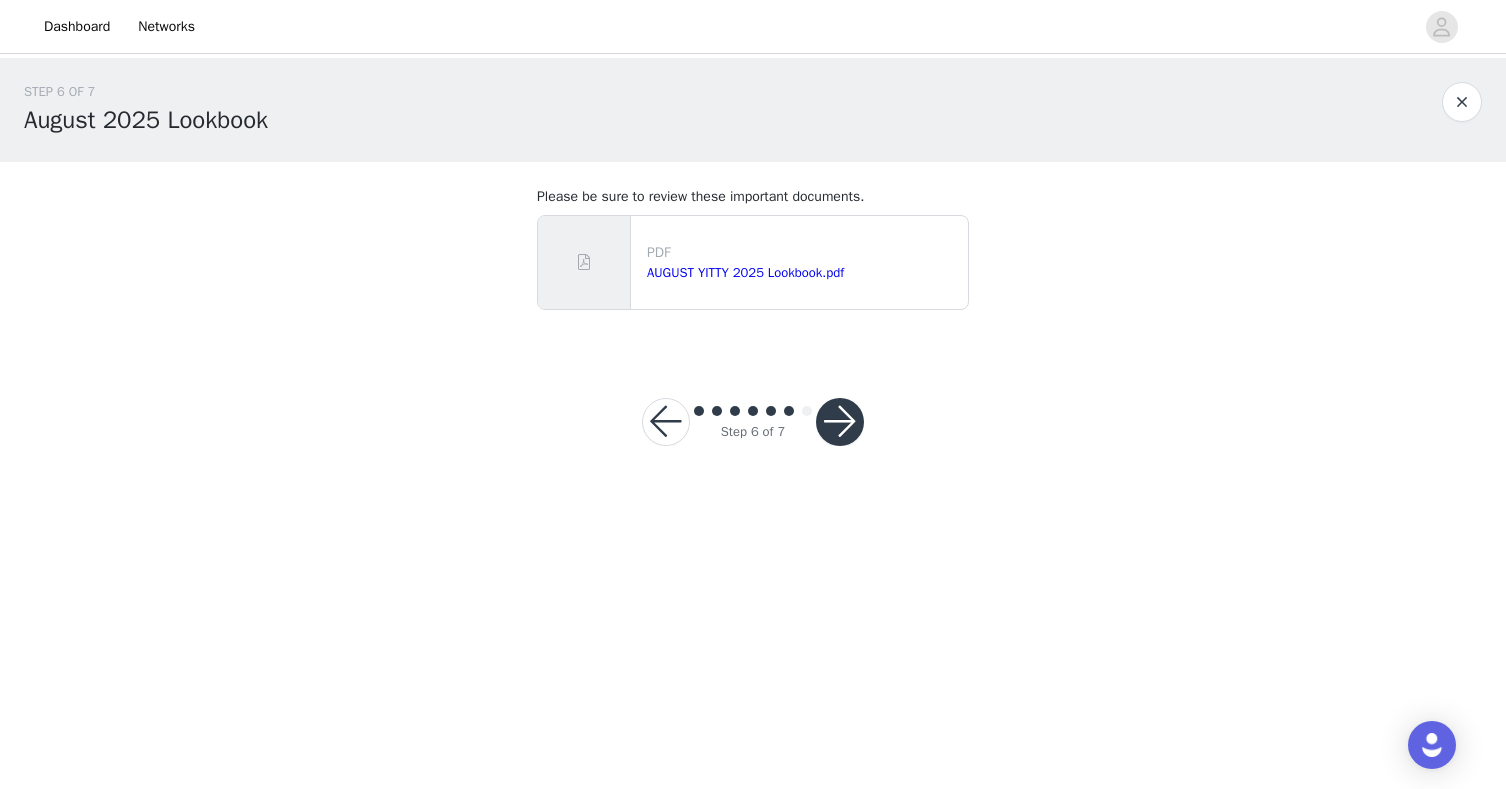 click at bounding box center (840, 422) 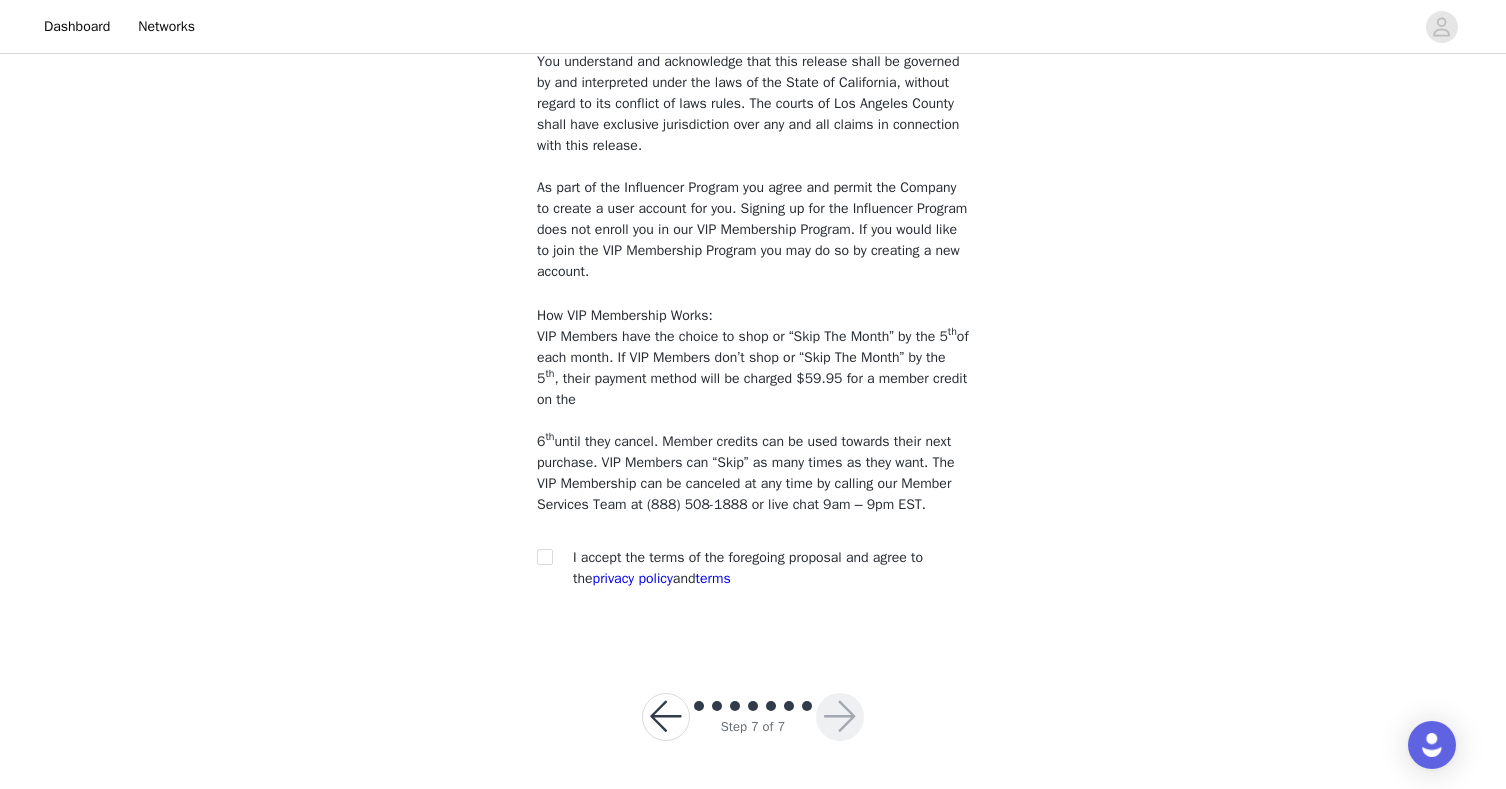 scroll, scrollTop: 1712, scrollLeft: 0, axis: vertical 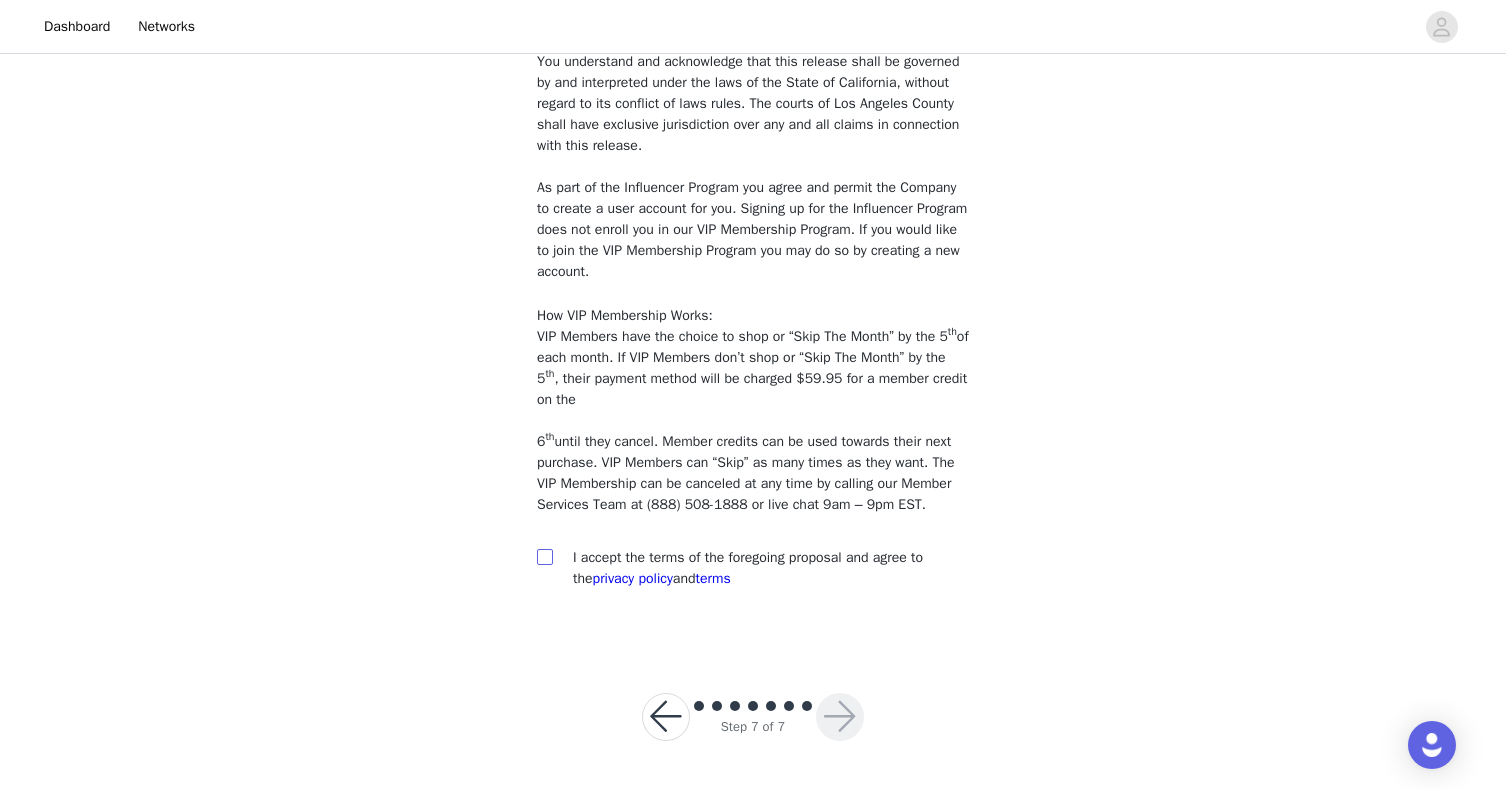 click at bounding box center (544, 556) 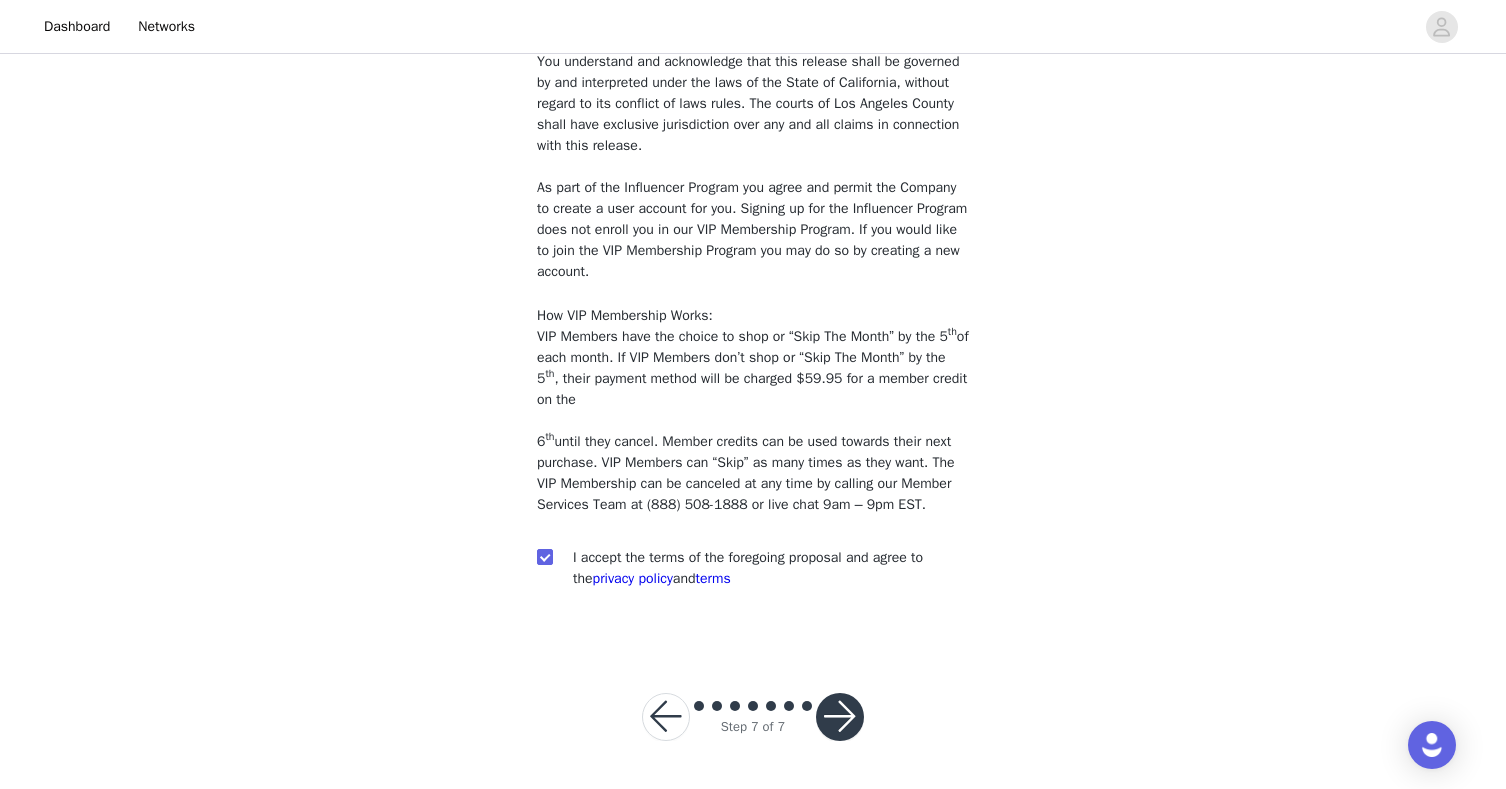 click at bounding box center (840, 717) 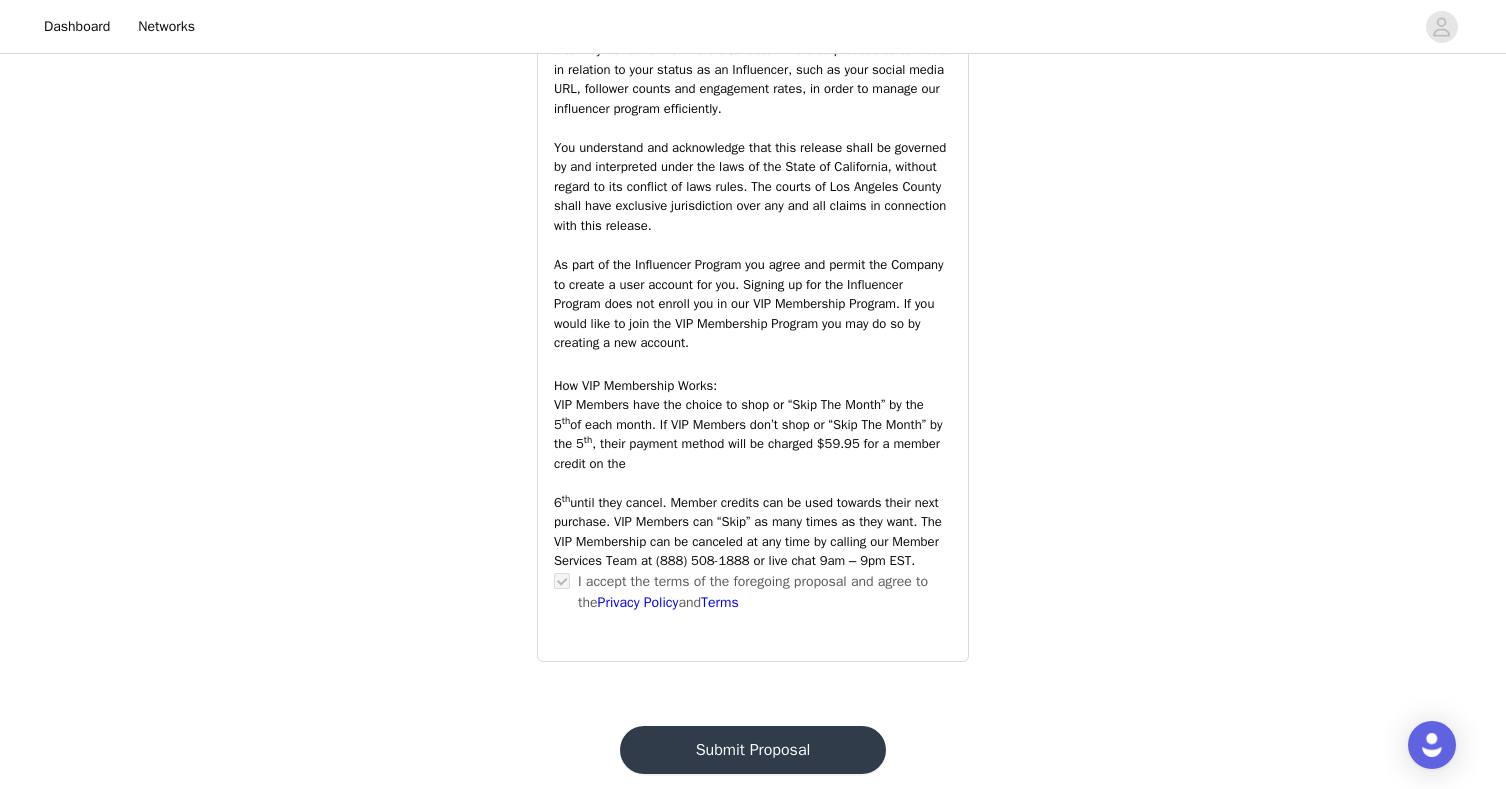 scroll, scrollTop: 3513, scrollLeft: 0, axis: vertical 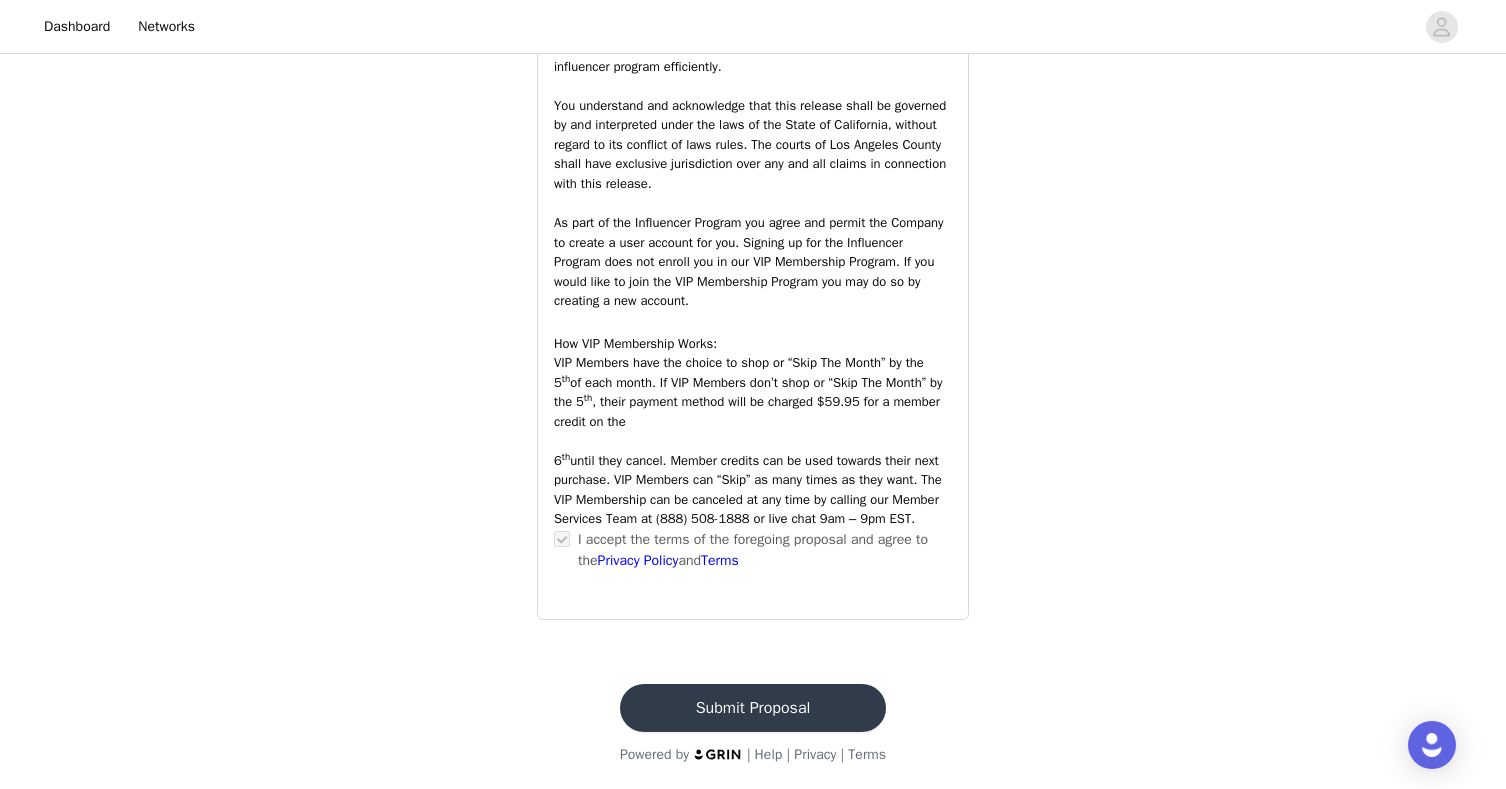 click on "Submit Proposal" at bounding box center (753, 708) 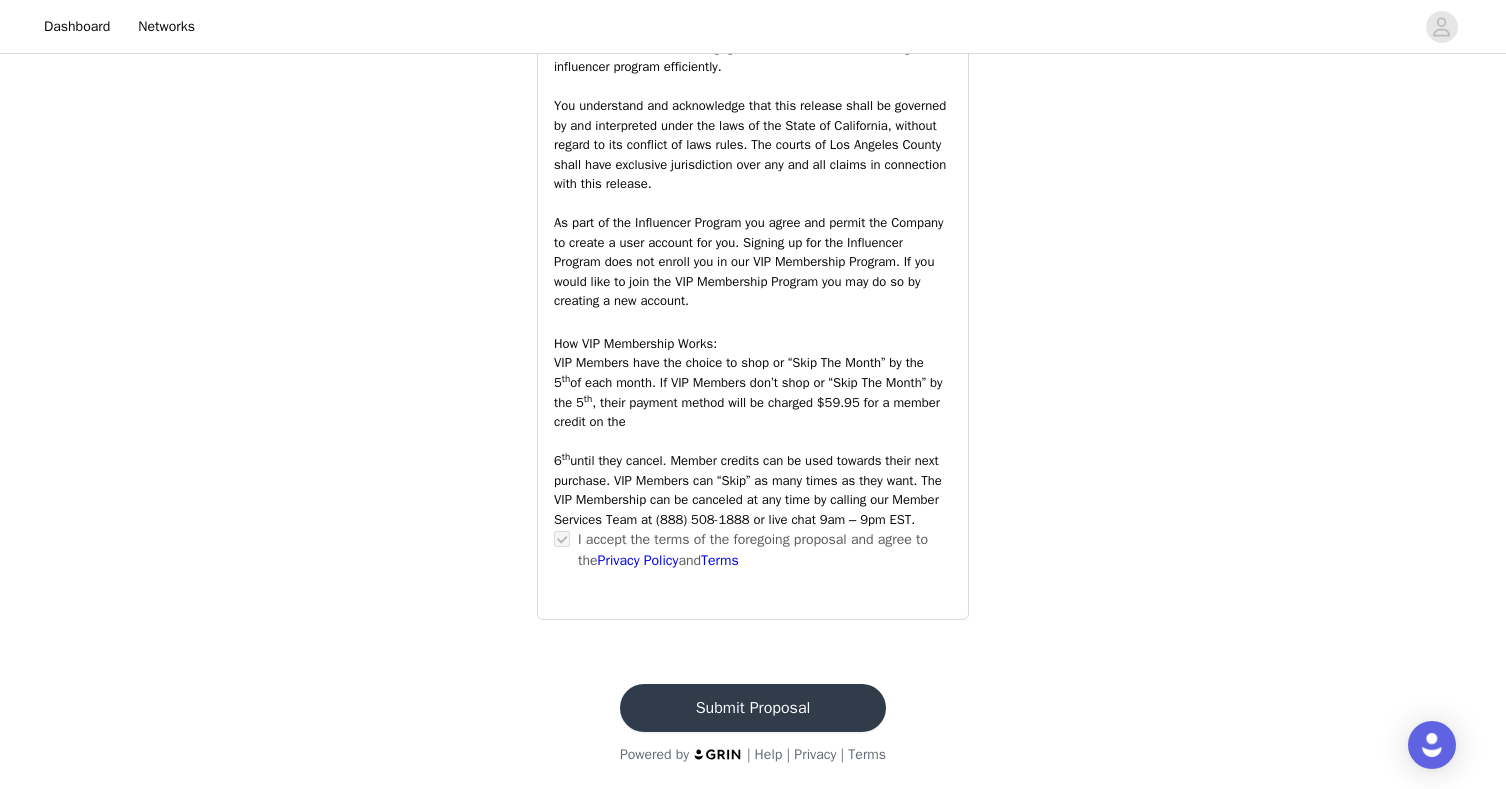 scroll, scrollTop: 0, scrollLeft: 0, axis: both 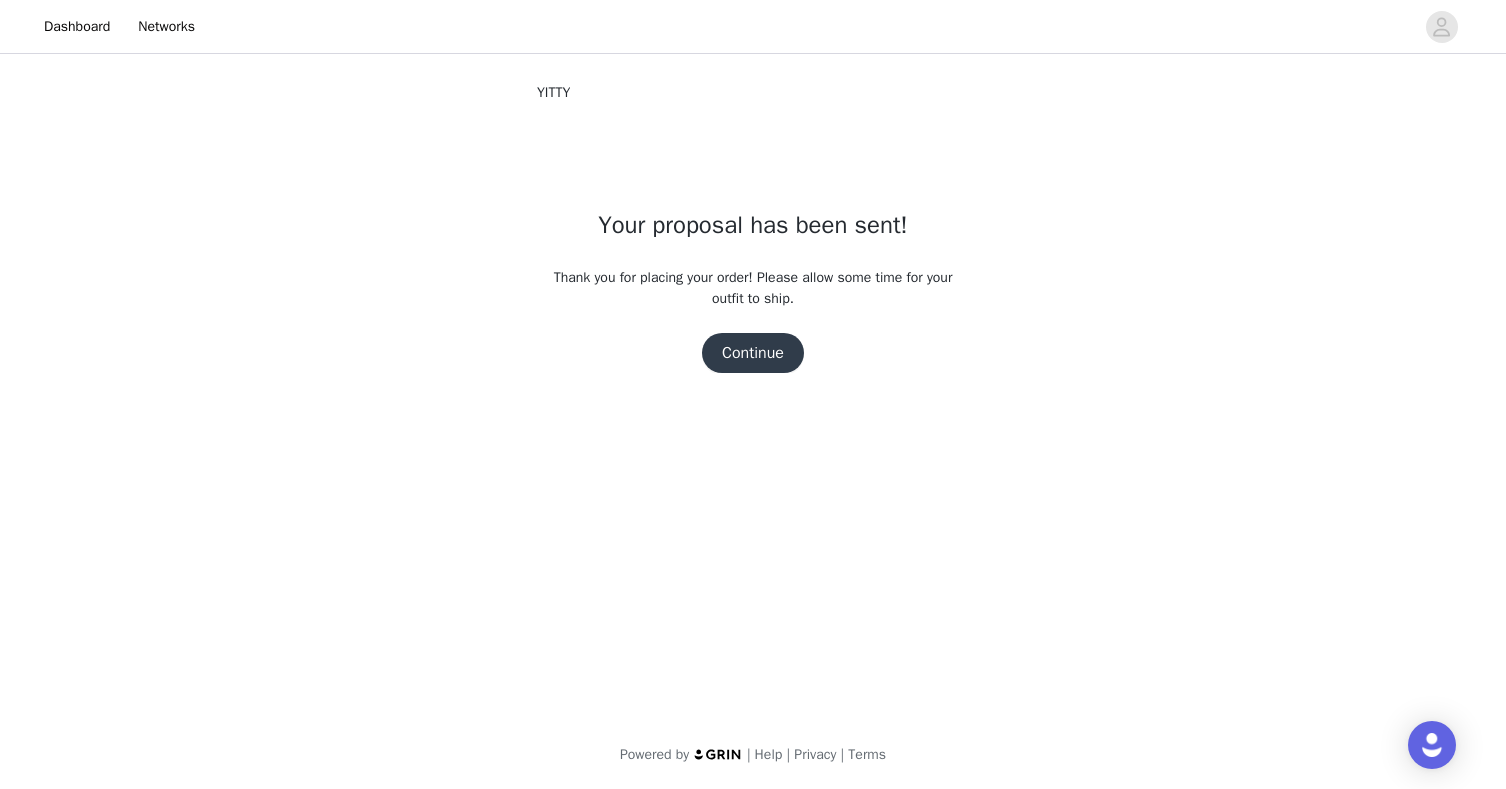 click on "Continue" at bounding box center [753, 353] 